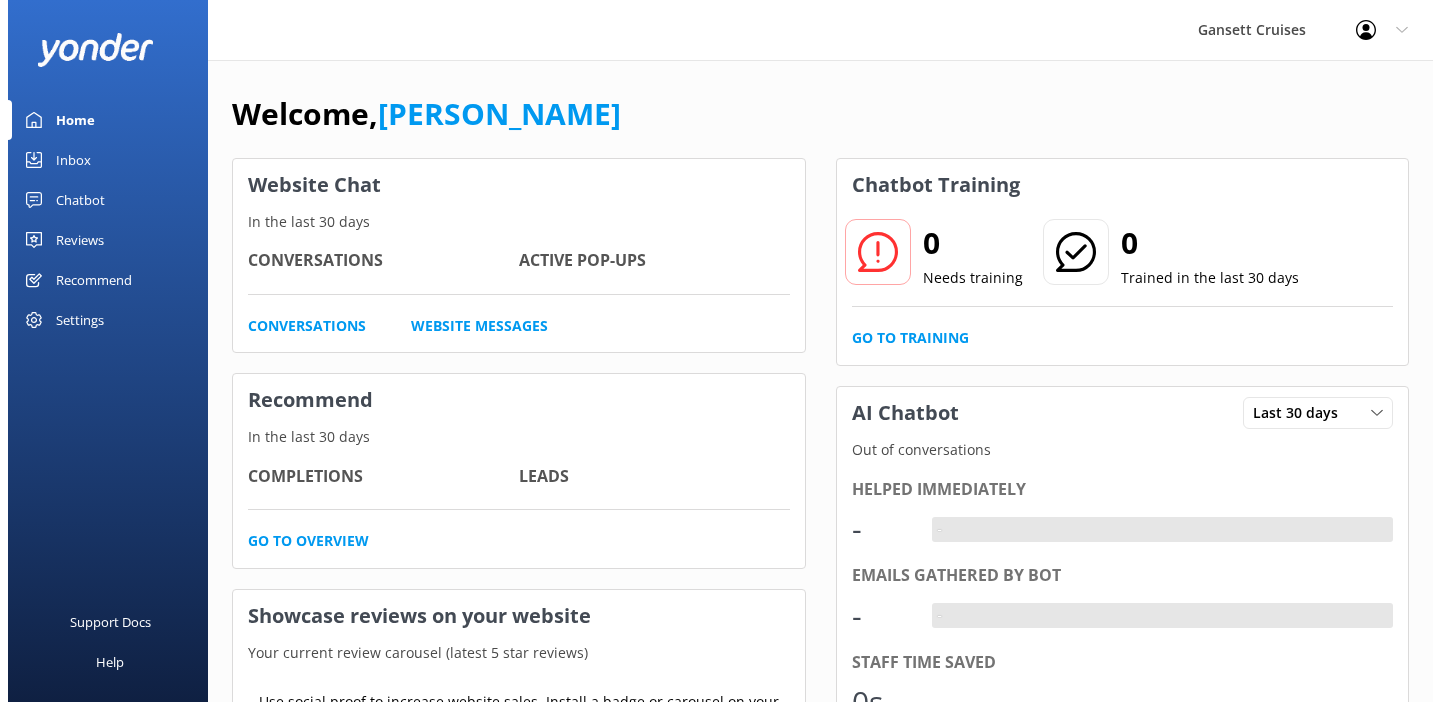 scroll, scrollTop: 0, scrollLeft: 0, axis: both 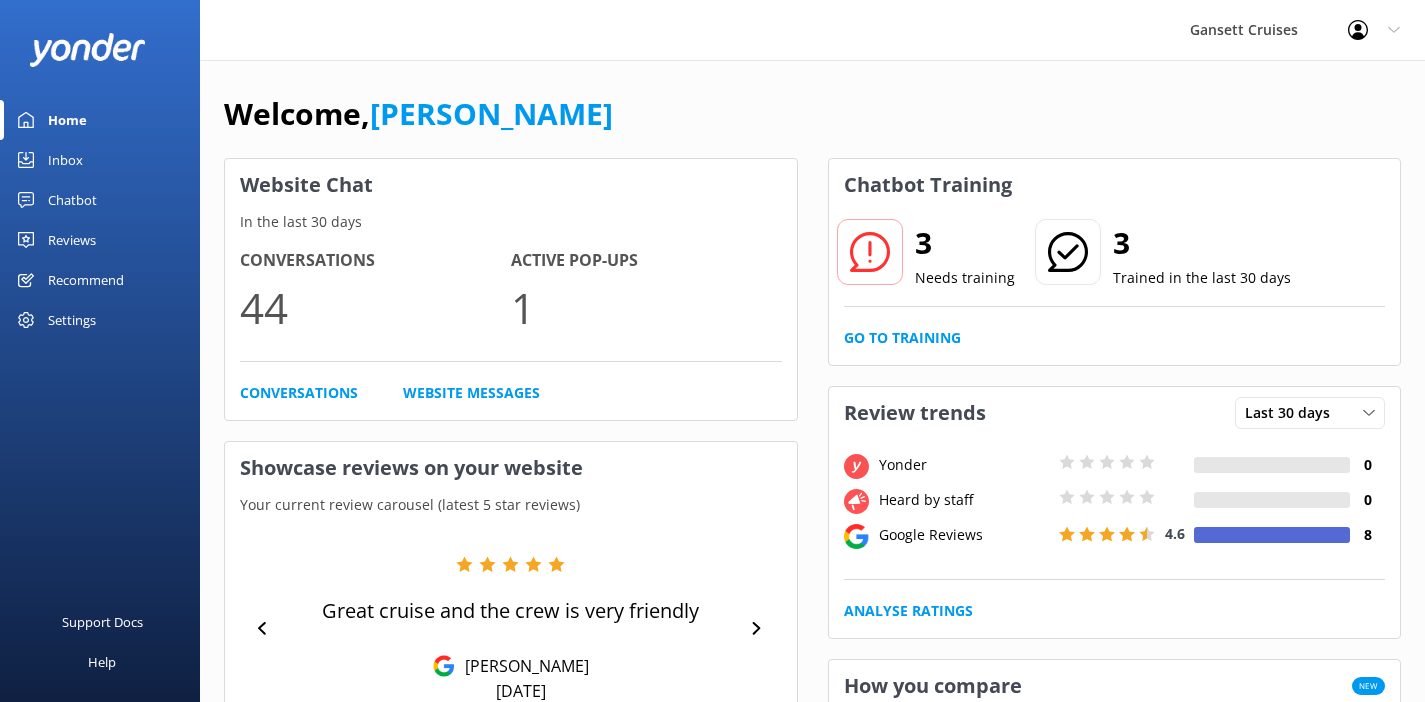 click on "Inbox" at bounding box center (100, 160) 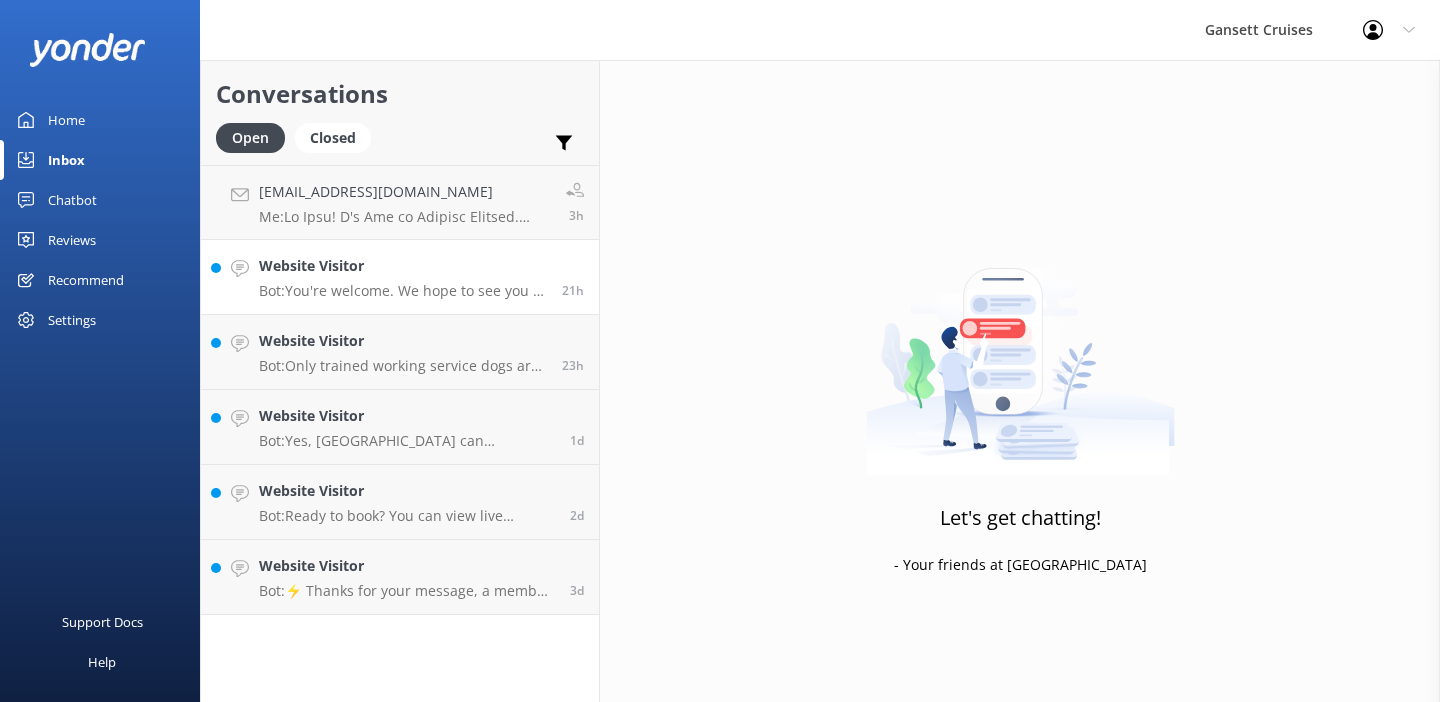 click on "Website Visitor" at bounding box center (403, 266) 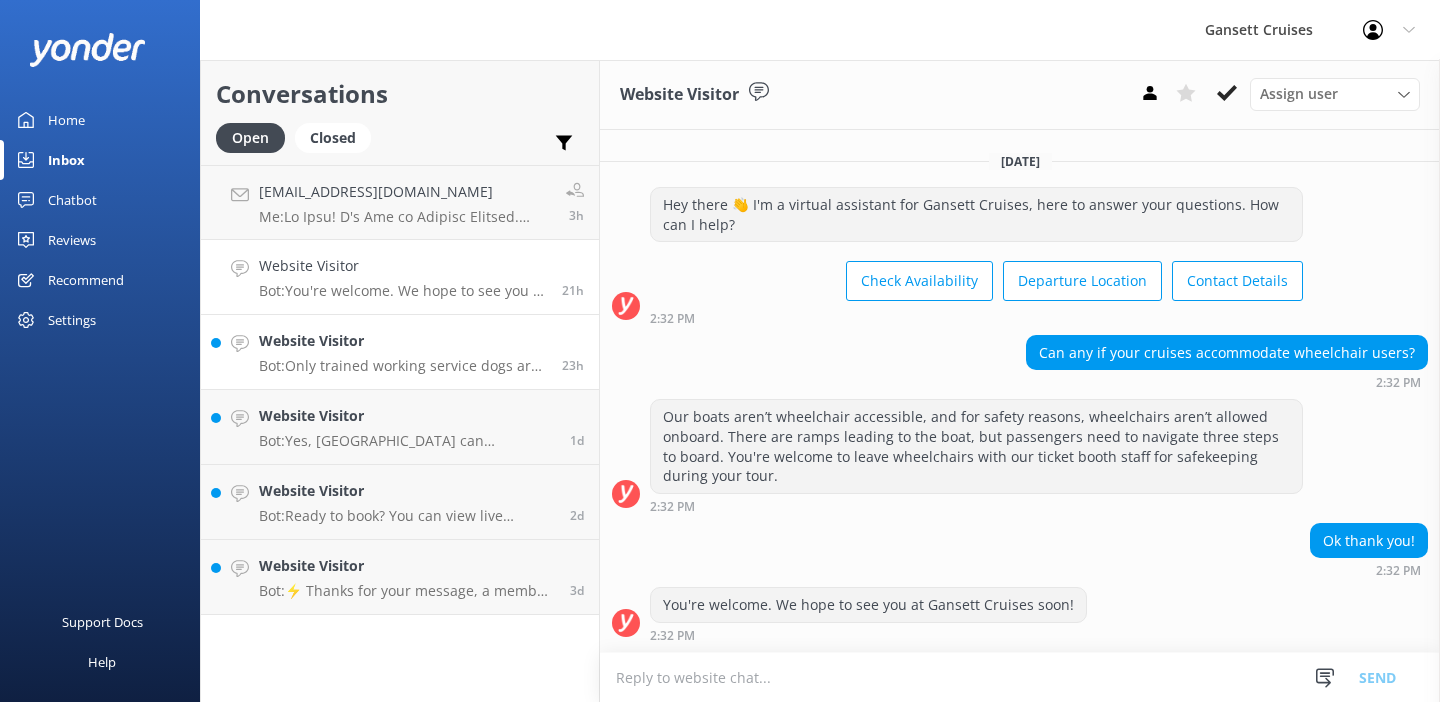 click on "Website Visitor" at bounding box center (403, 341) 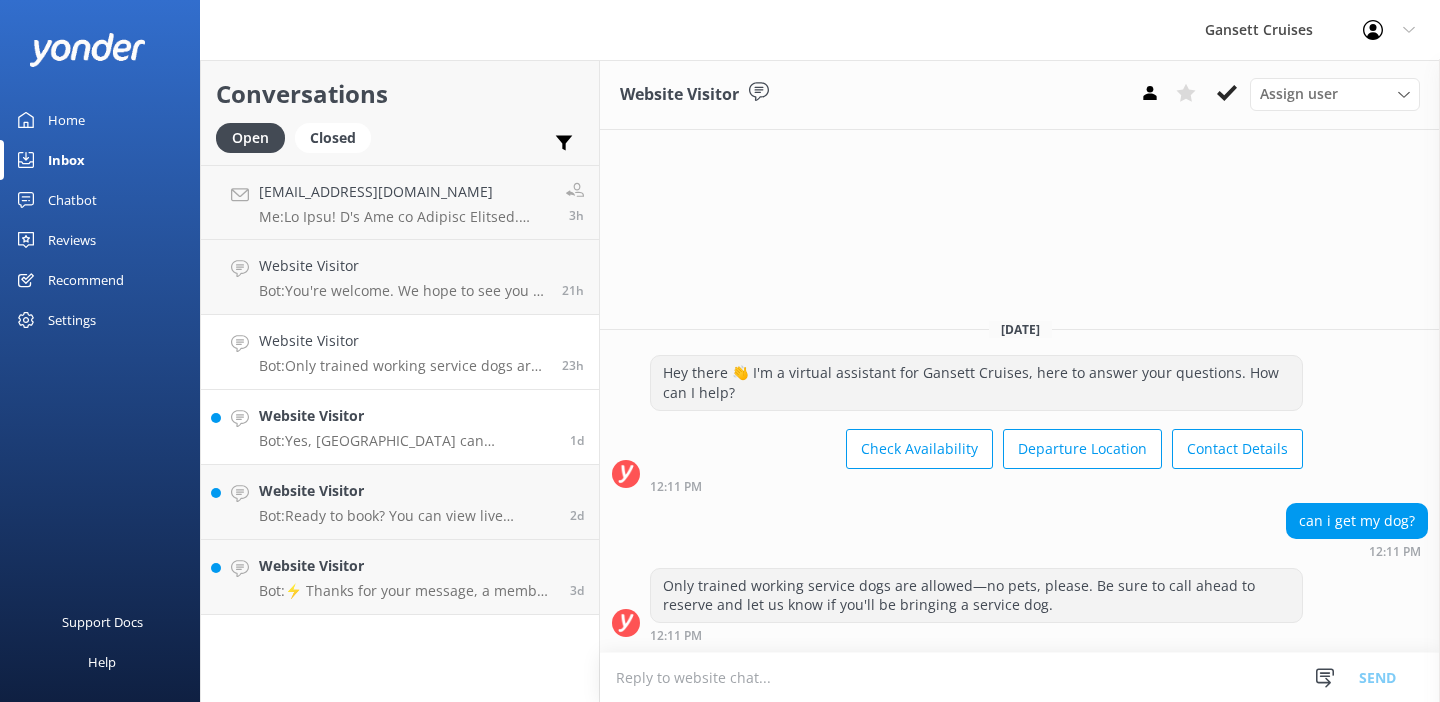 click on "Website Visitor" at bounding box center (407, 416) 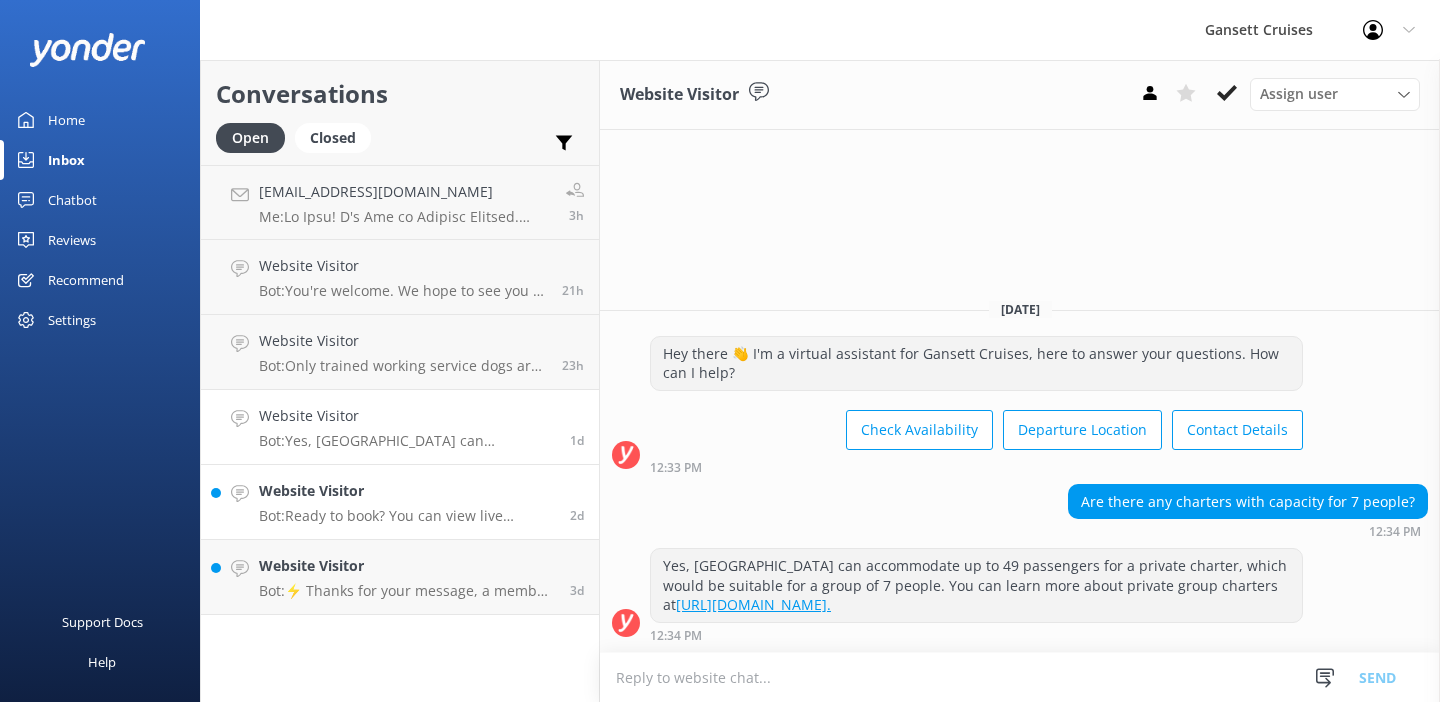 click on "Website Visitor Bot:  Ready to book? You can view live availability and book your cruise online at https://gansettcruises.starboardsuite.com/. 2d" at bounding box center [400, 502] 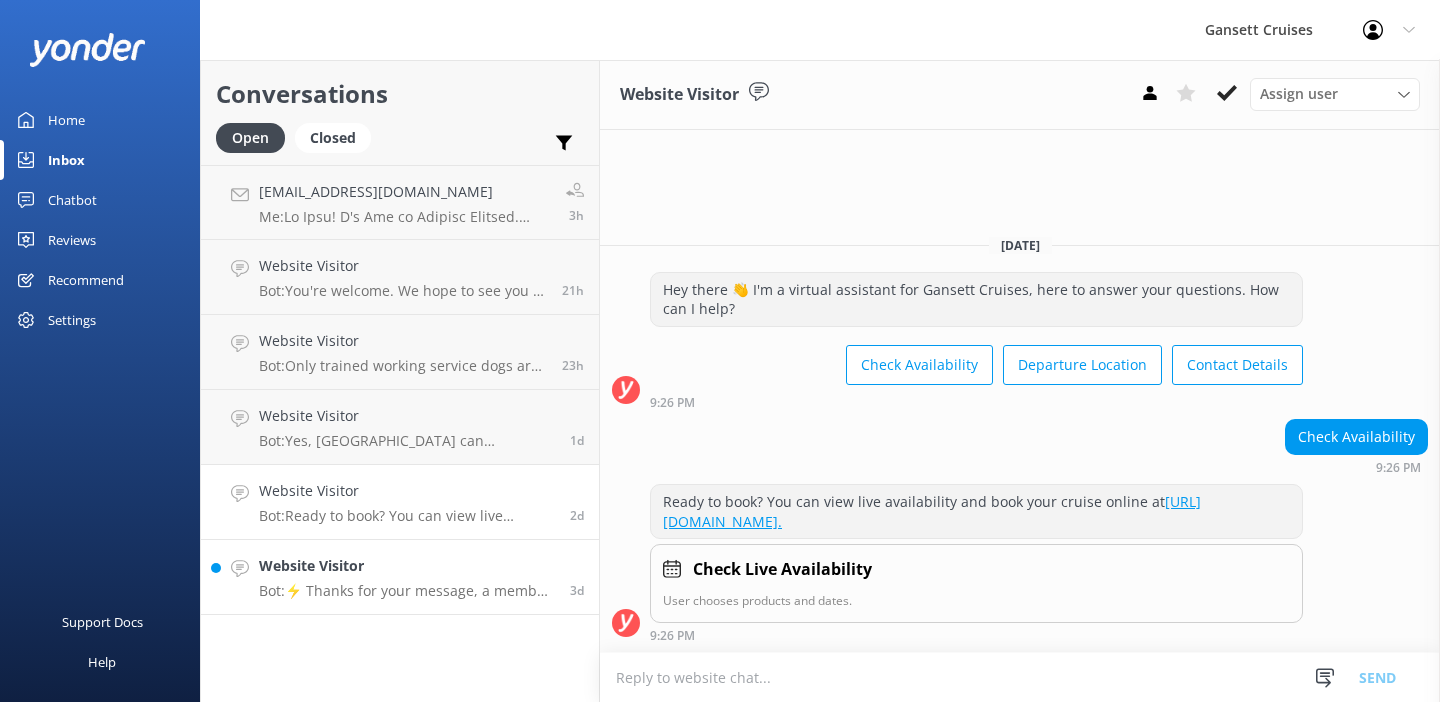 click on "Website Visitor Bot:  ⚡ Thanks for your message, a member of our staff will get back to you as soon as we can. You're also welcome to keep messaging and our automated FAQ bot might be able to help. Or you can contact us at 401-619-1300 or info@gansettcruises.com." at bounding box center (407, 577) 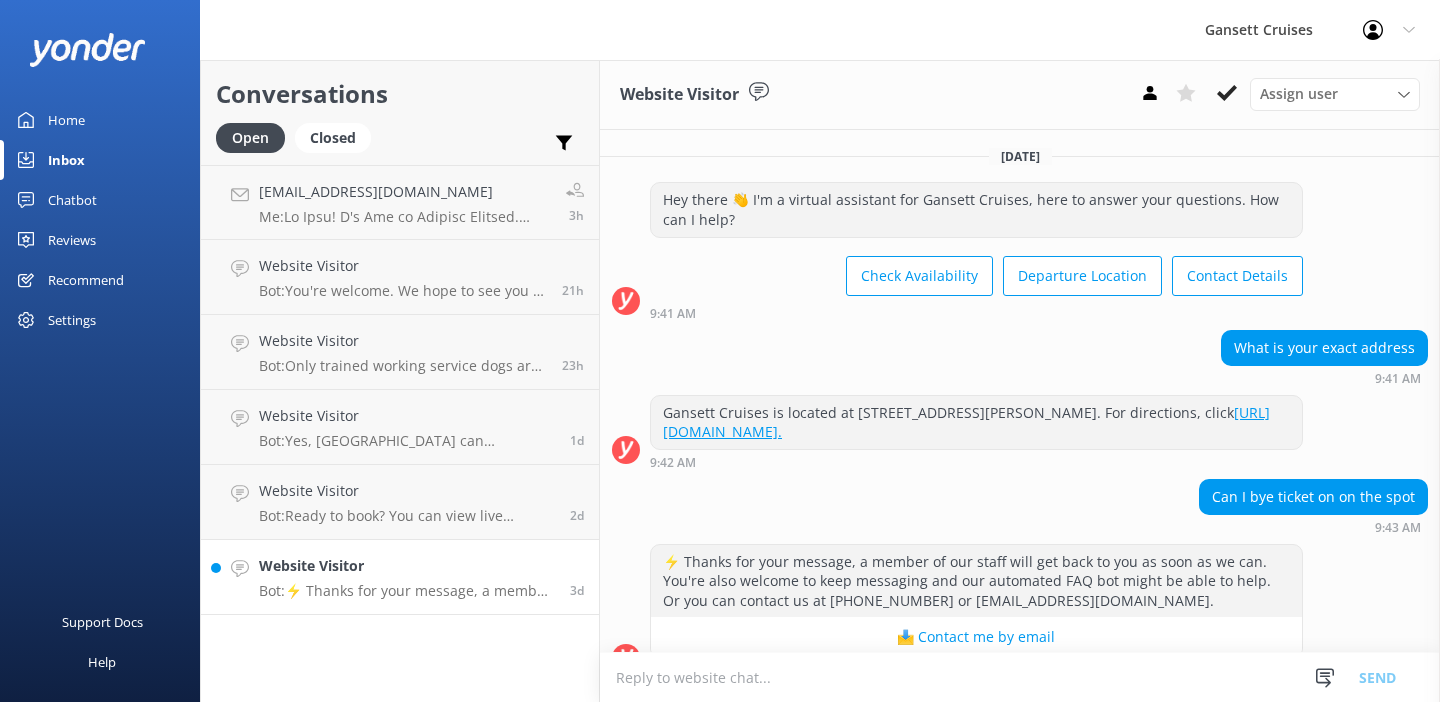 scroll, scrollTop: 29, scrollLeft: 0, axis: vertical 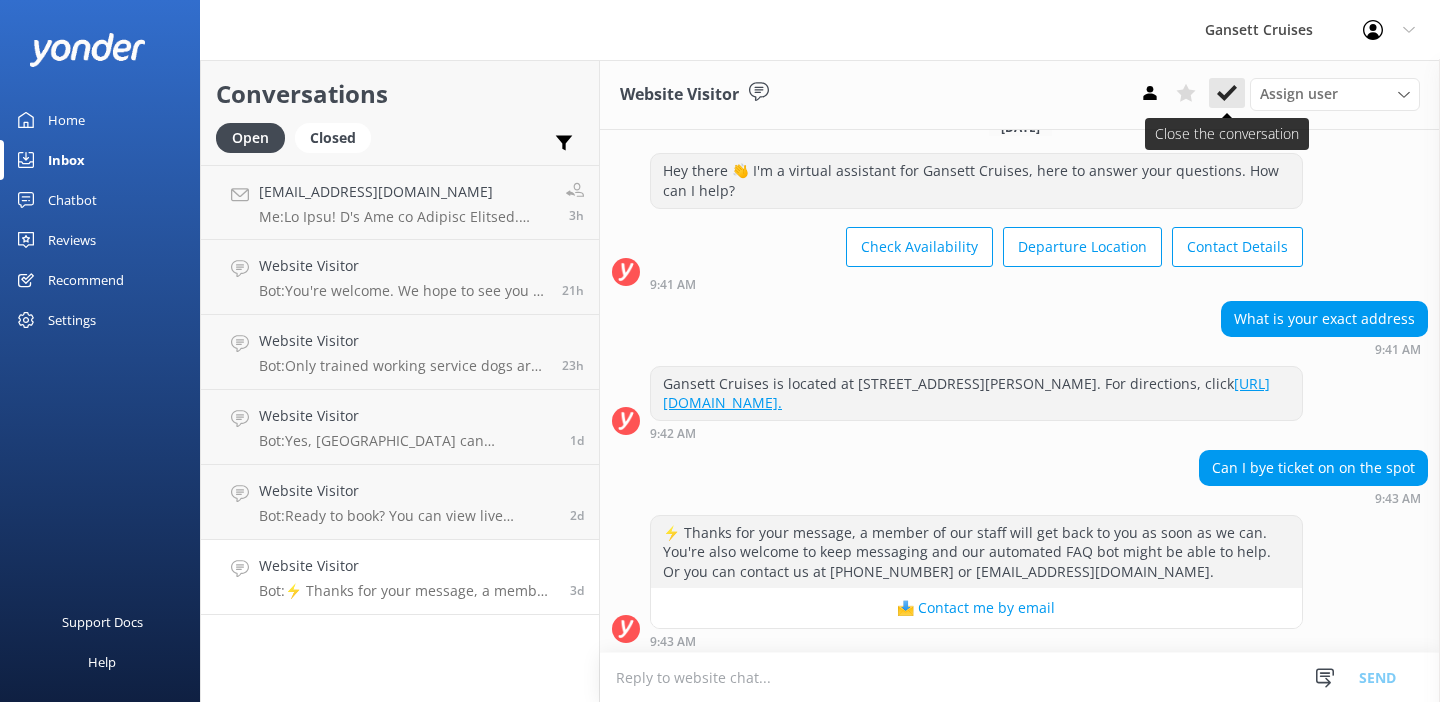 click 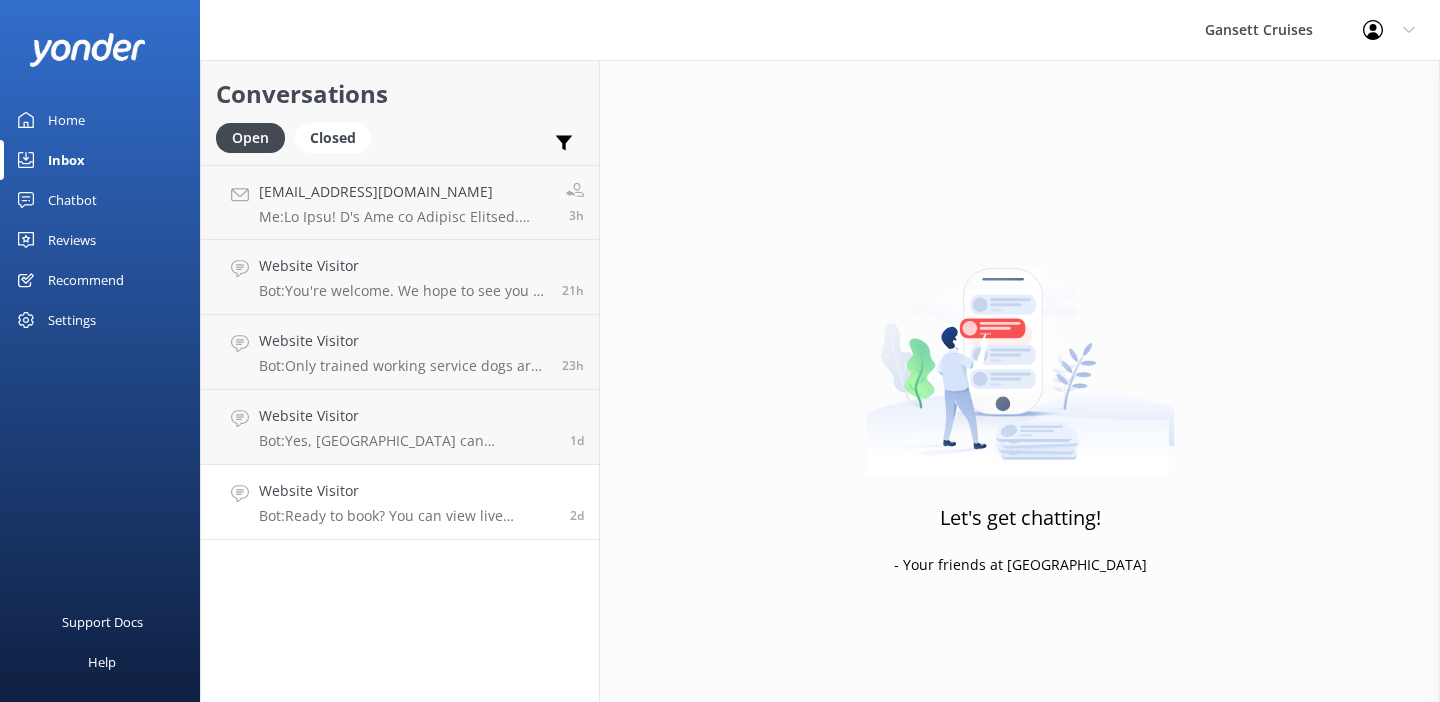 click on "Website Visitor Bot:  Ready to book? You can view live availability and book your cruise online at https://gansettcruises.starboardsuite.com/." at bounding box center [407, 502] 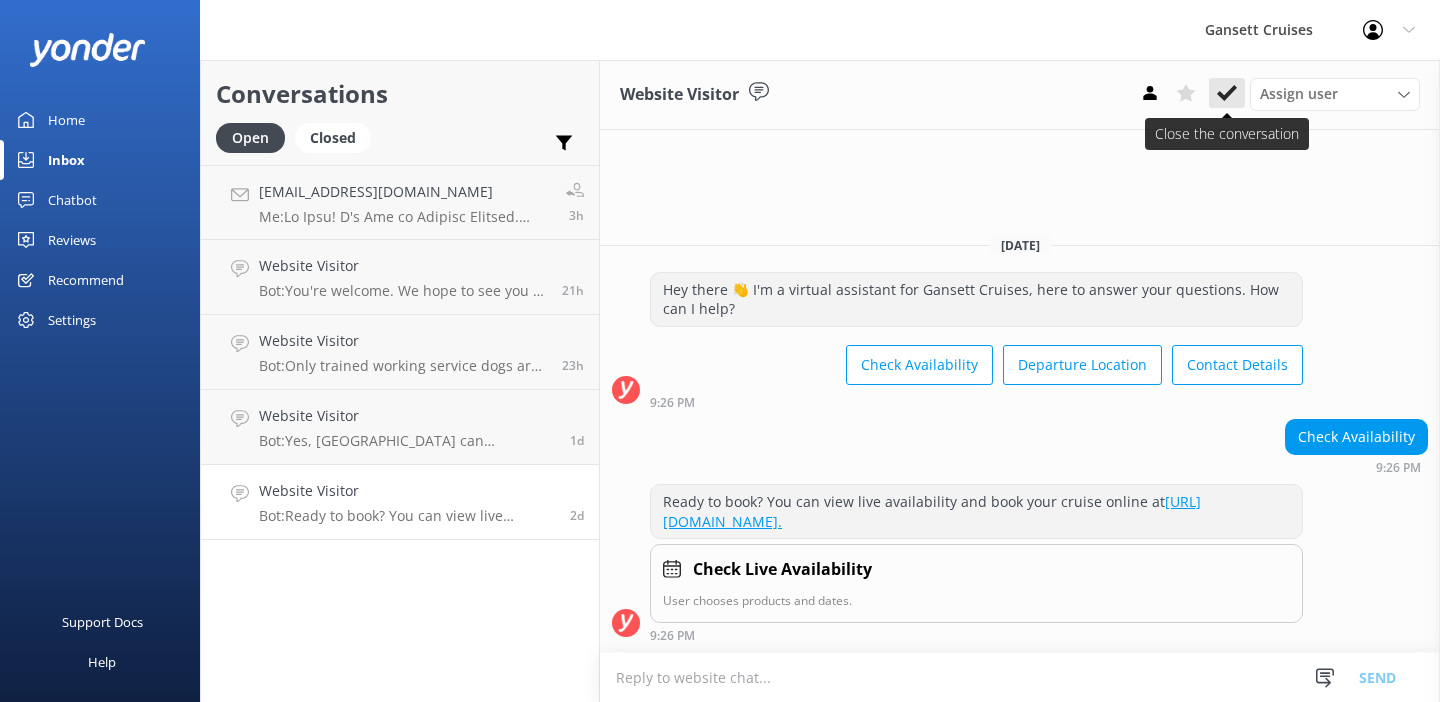 click 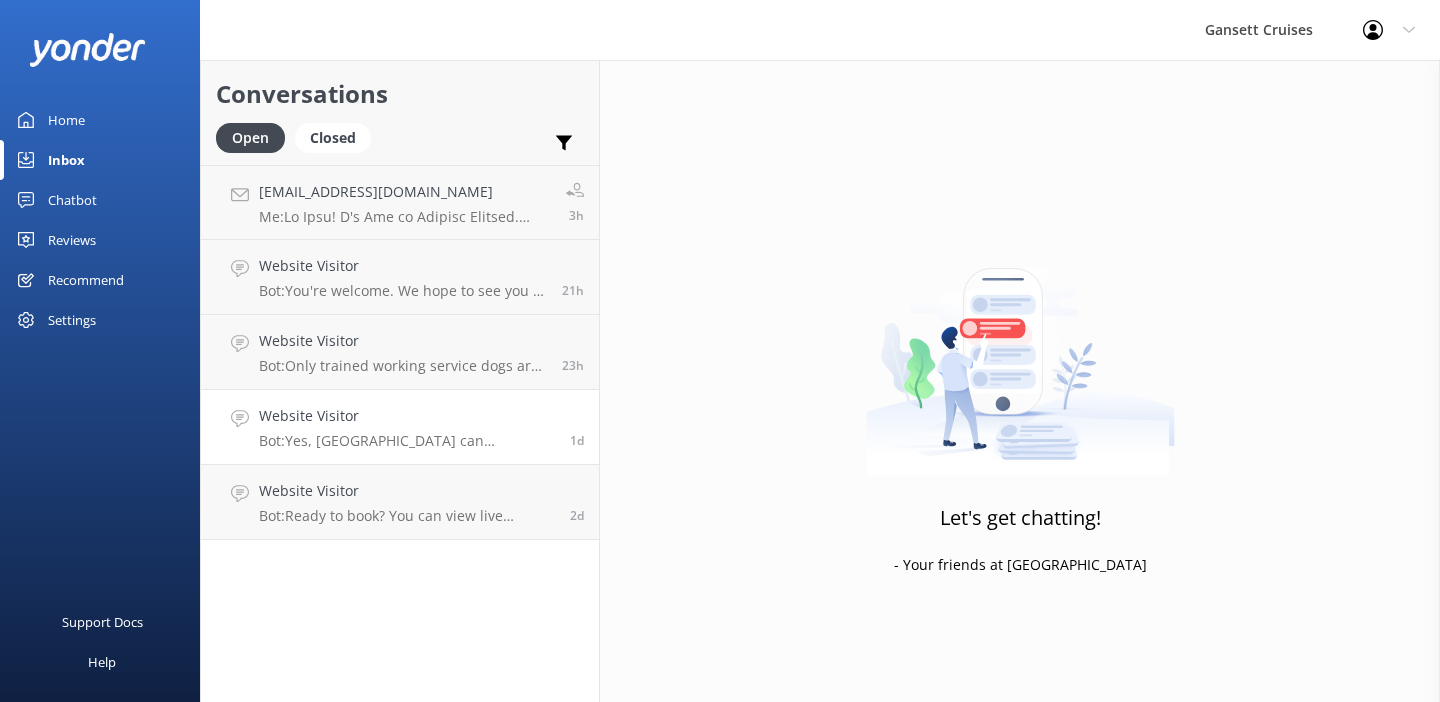 click on "Website Visitor" at bounding box center [407, 416] 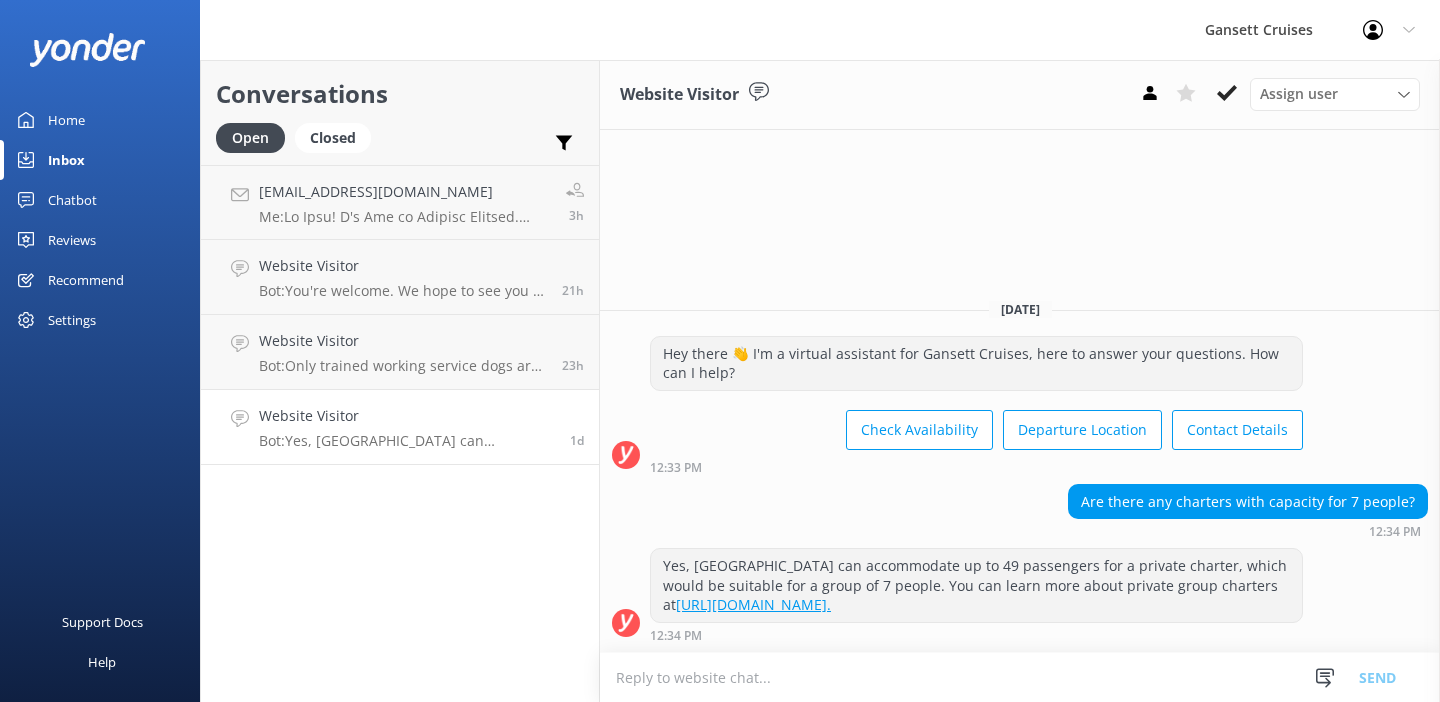 click 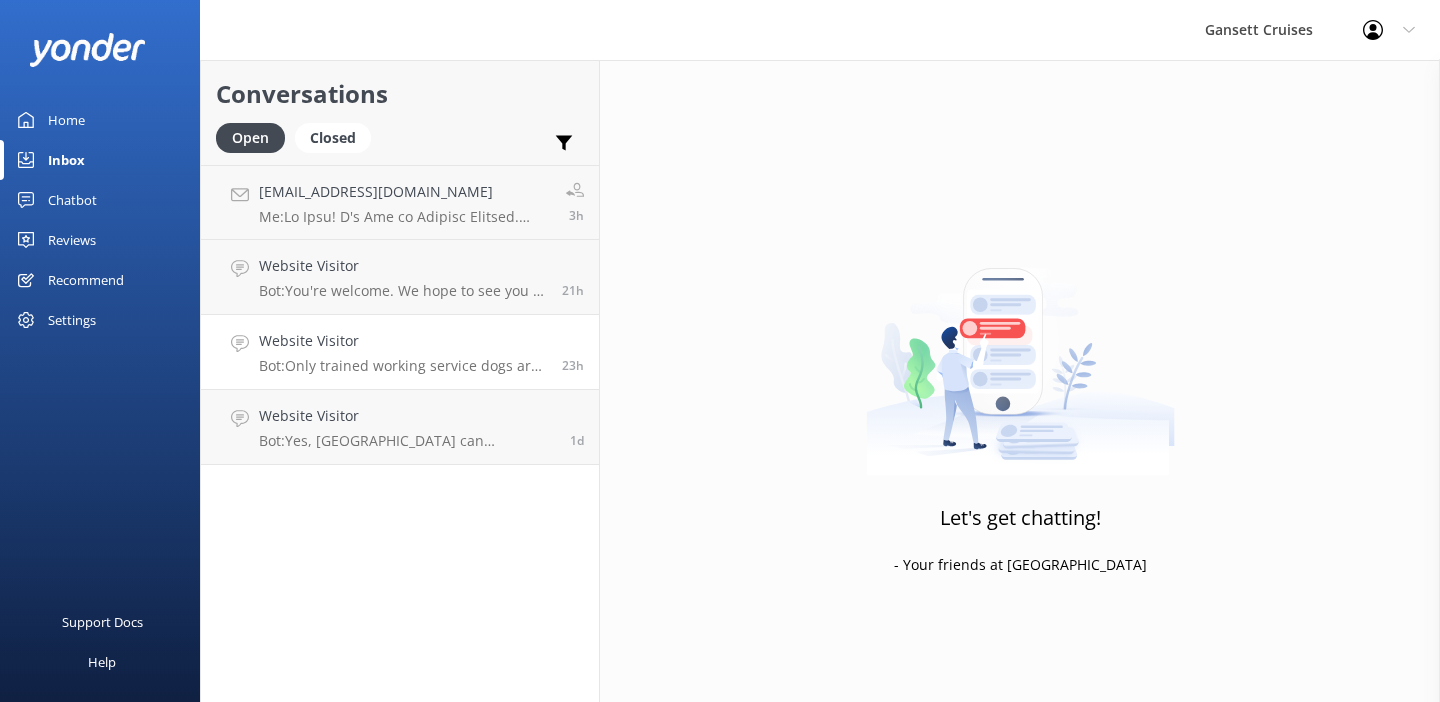 click on "Bot:  Only trained working service dogs are allowed—no pets, please. Be sure to call ahead to reserve and let us know if you'll be bringing a service dog." at bounding box center (403, 366) 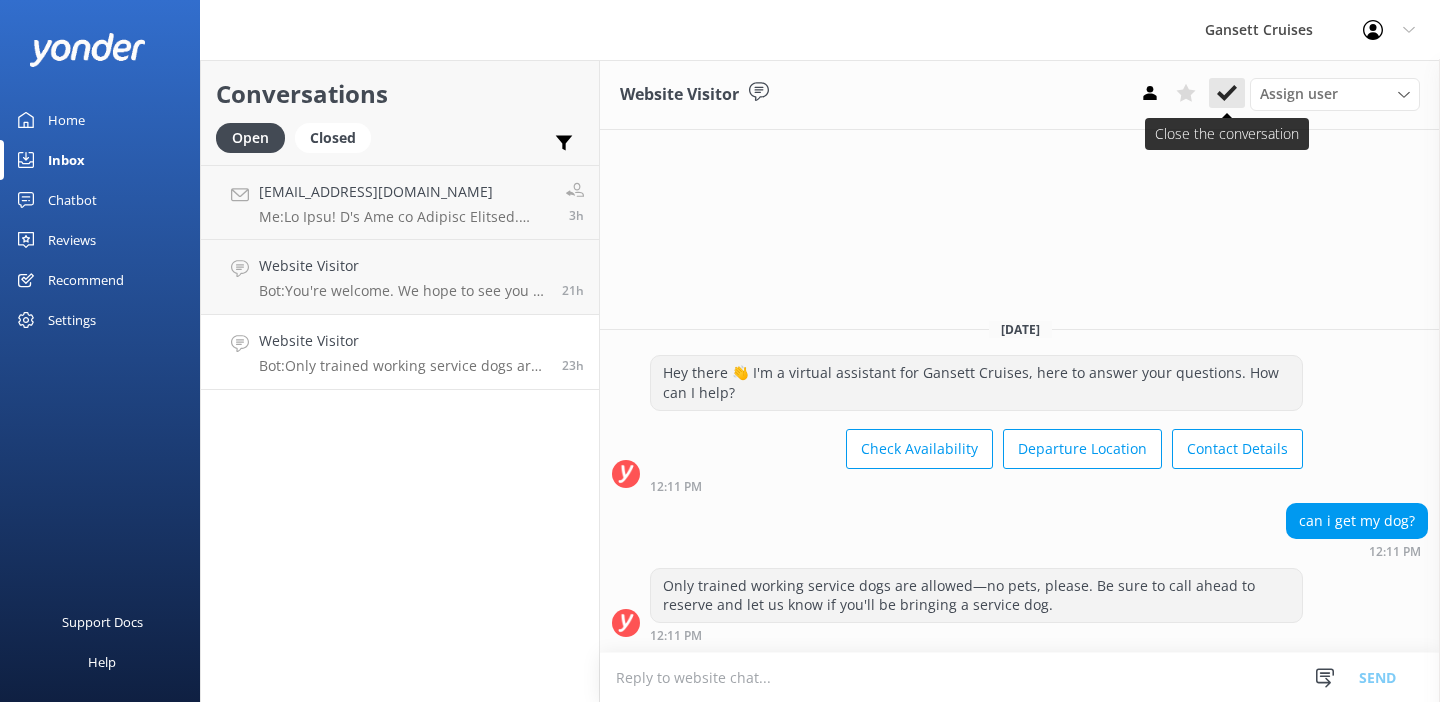 click 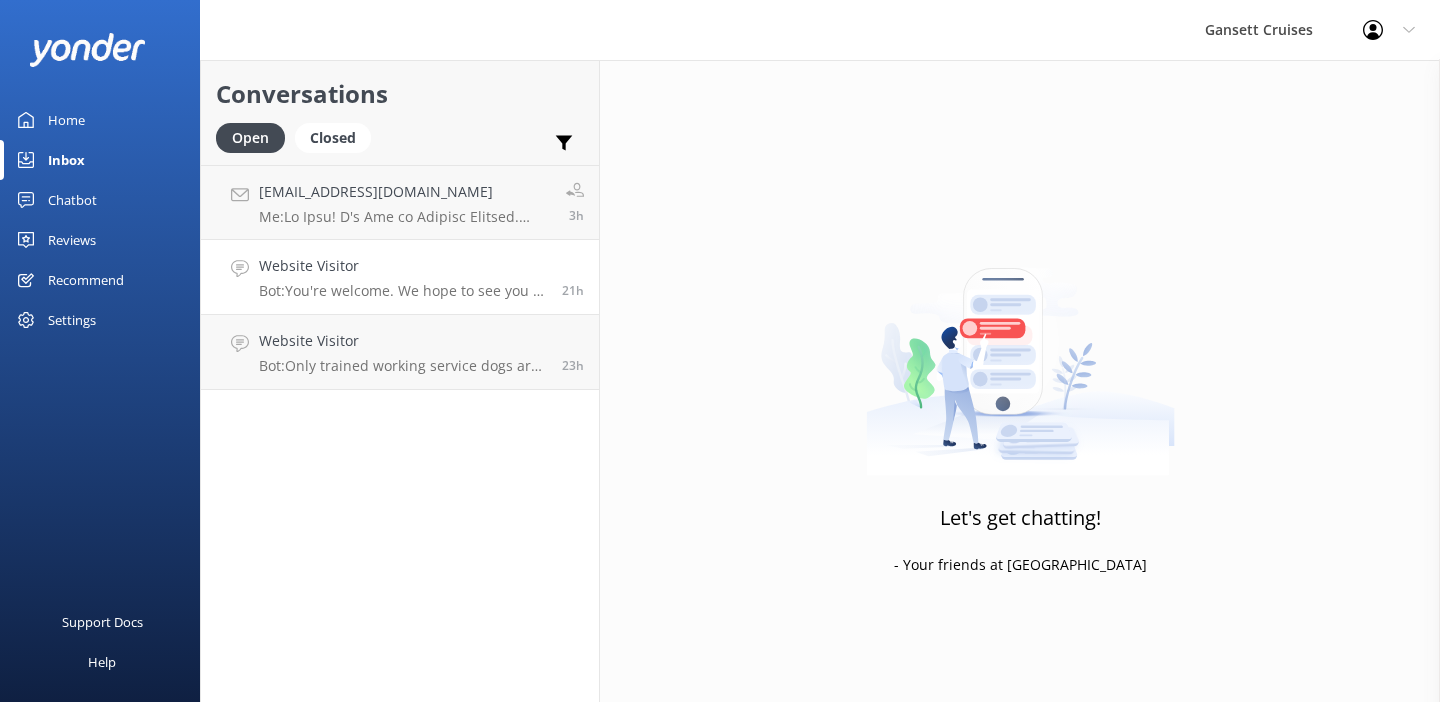 click on "Website Visitor" at bounding box center [403, 266] 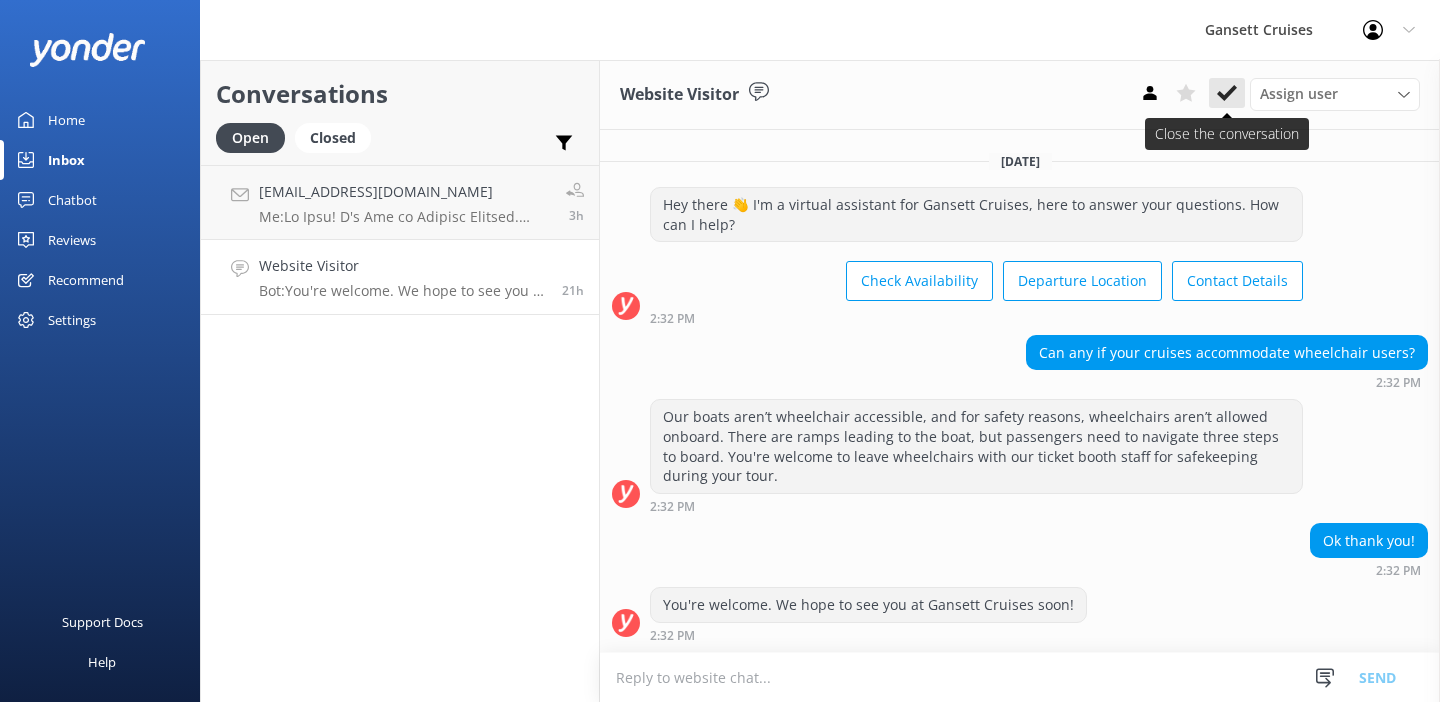 click 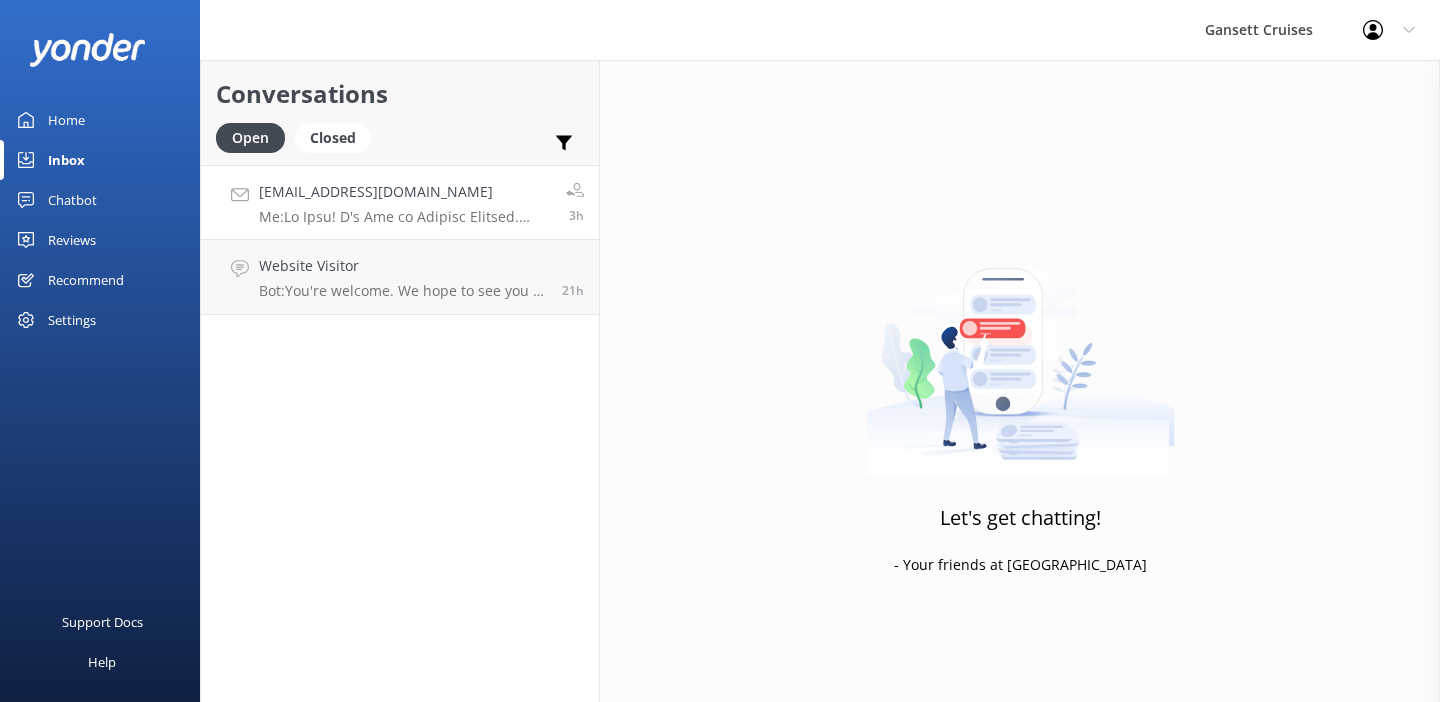 click on "lorijak@comcast.net Me:" at bounding box center [405, 202] 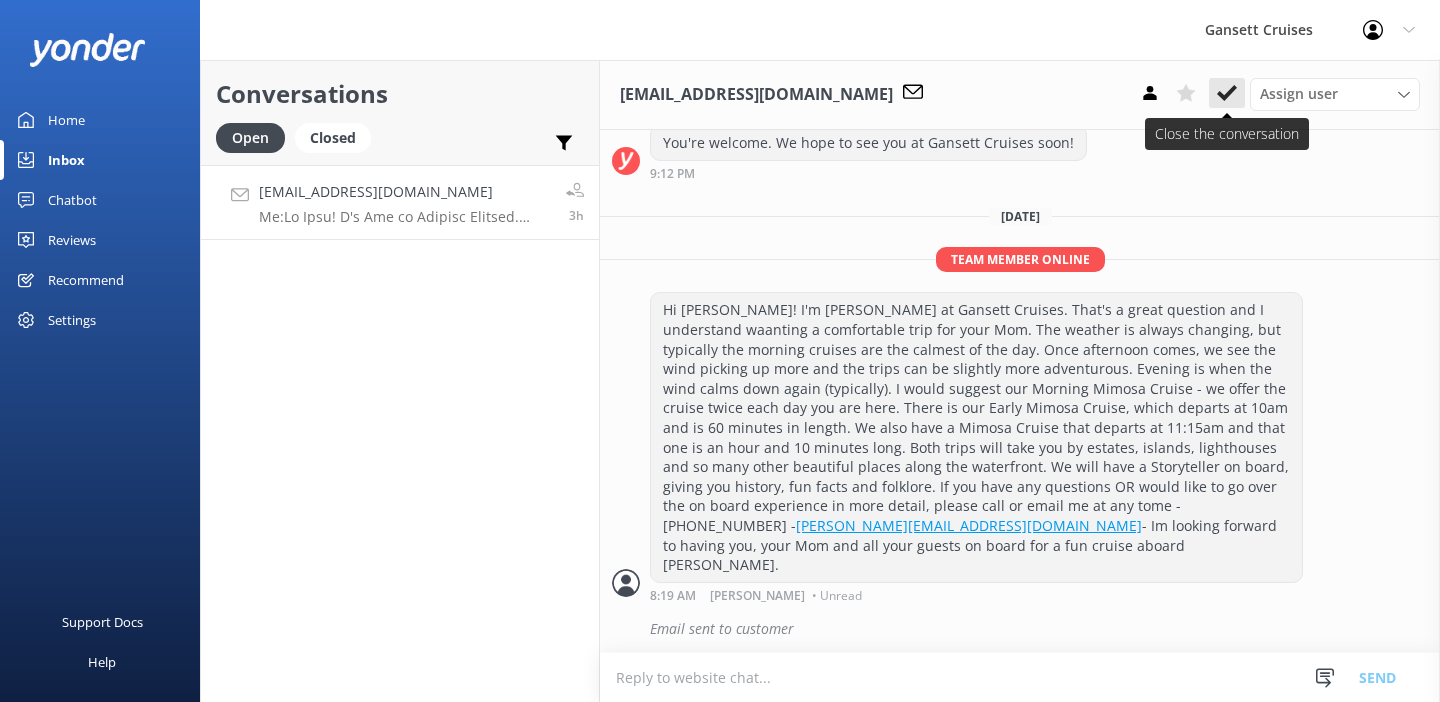 scroll, scrollTop: 708, scrollLeft: 0, axis: vertical 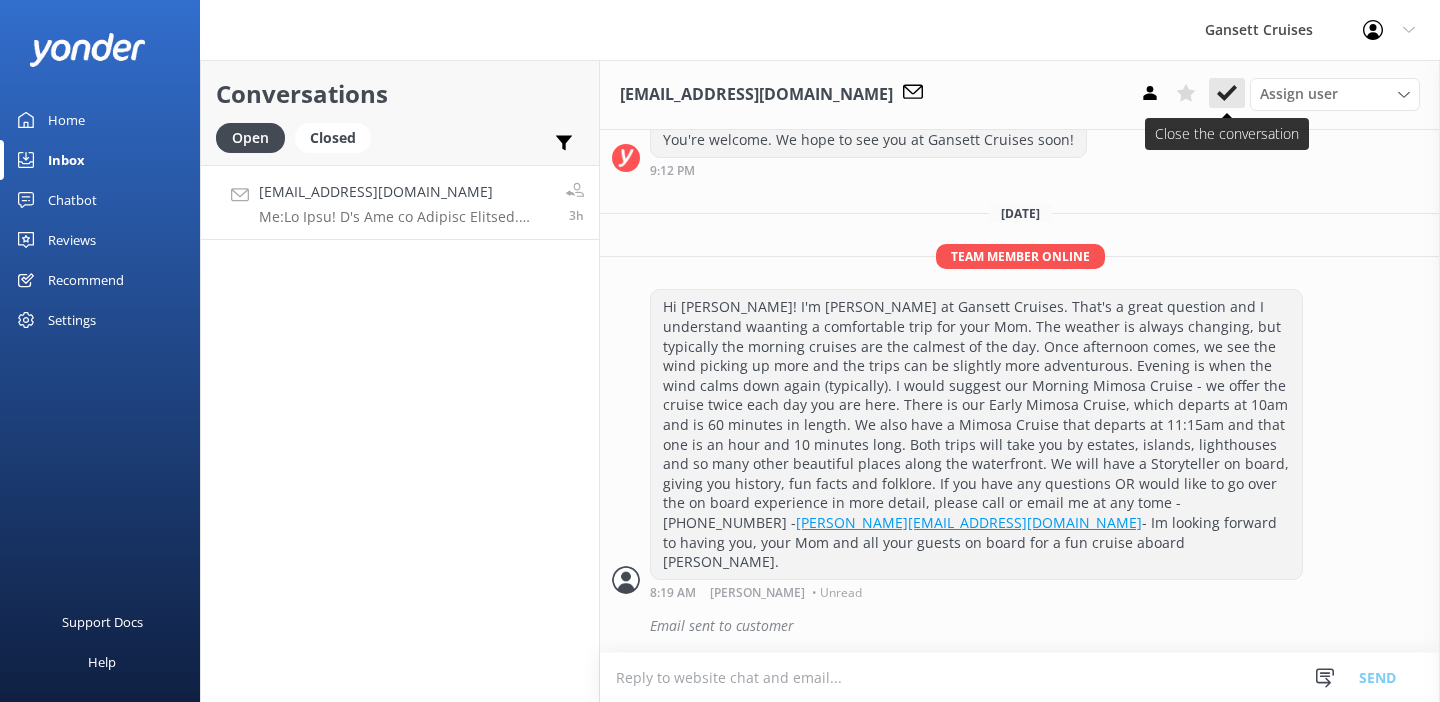 click 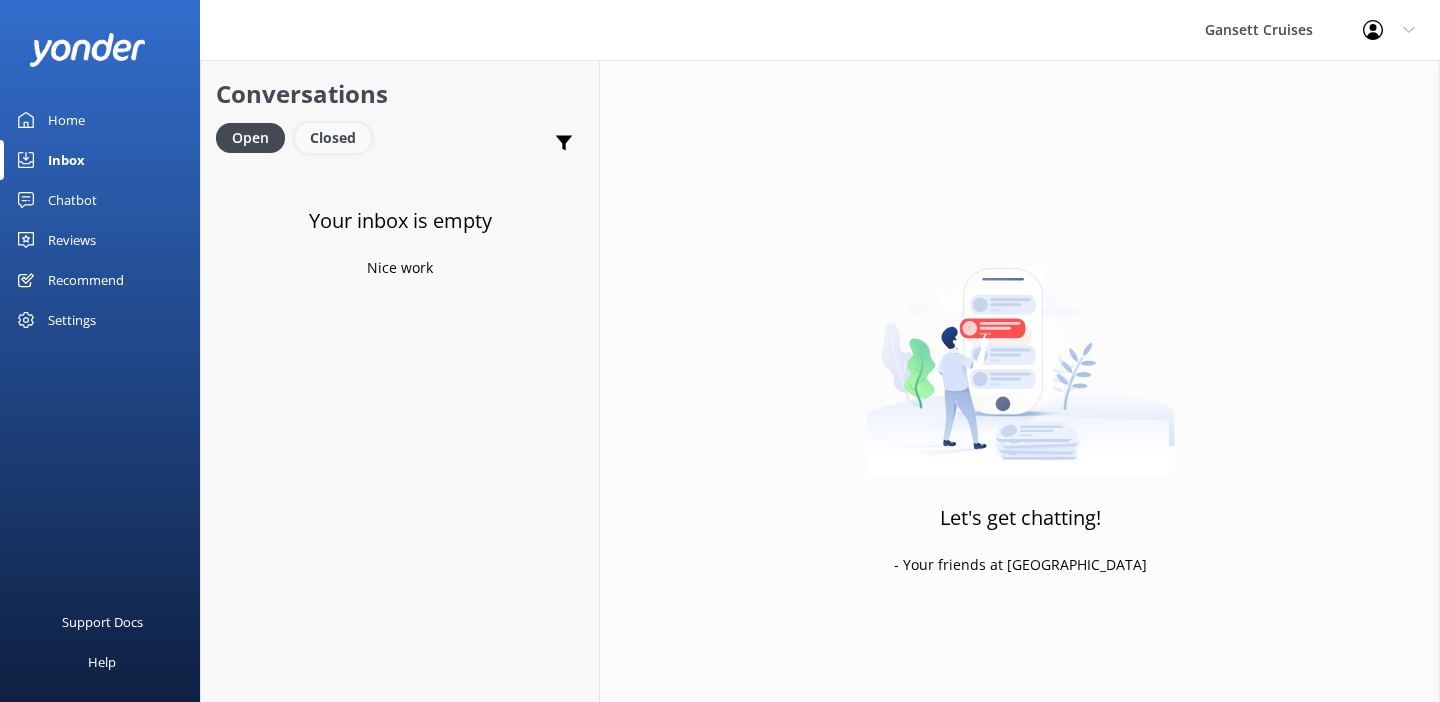 click on "Closed" at bounding box center [333, 138] 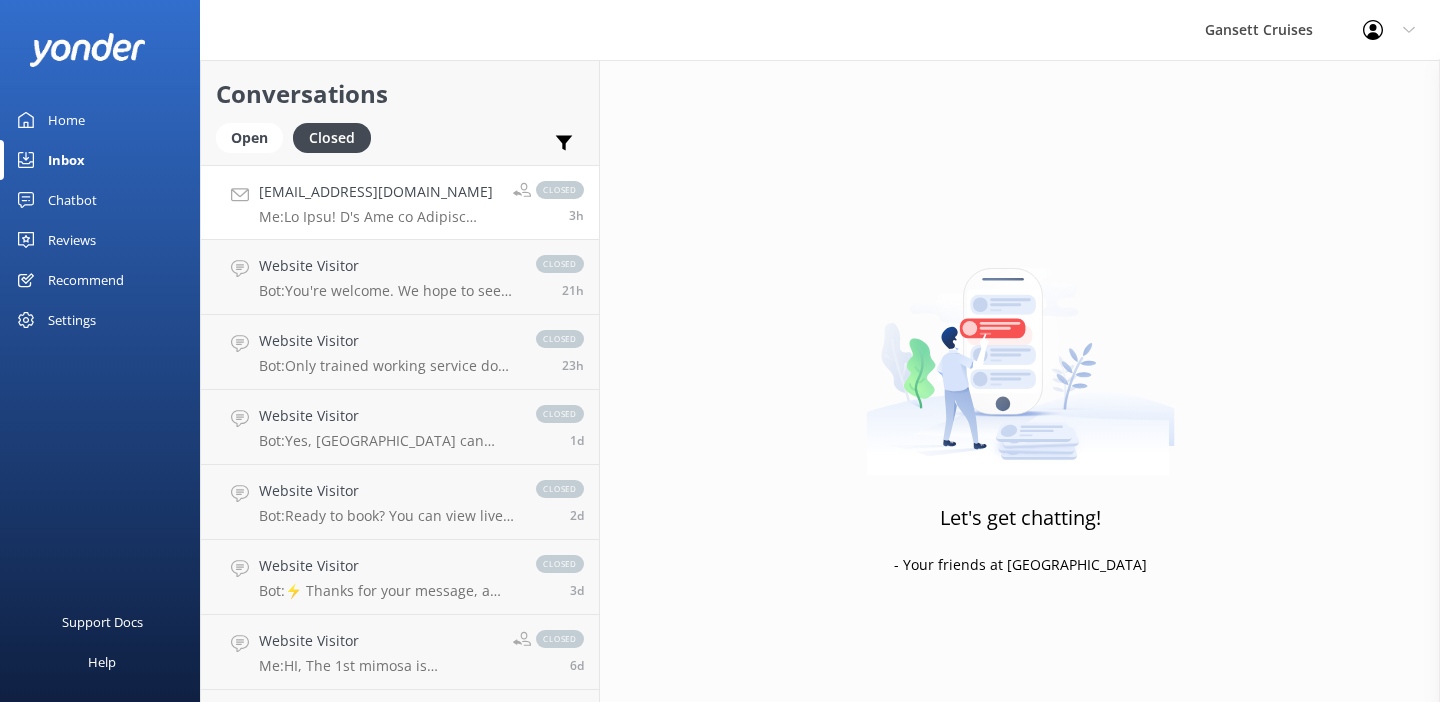 click on "lorijak@comcast.net Me:  closed 3h" at bounding box center (400, 202) 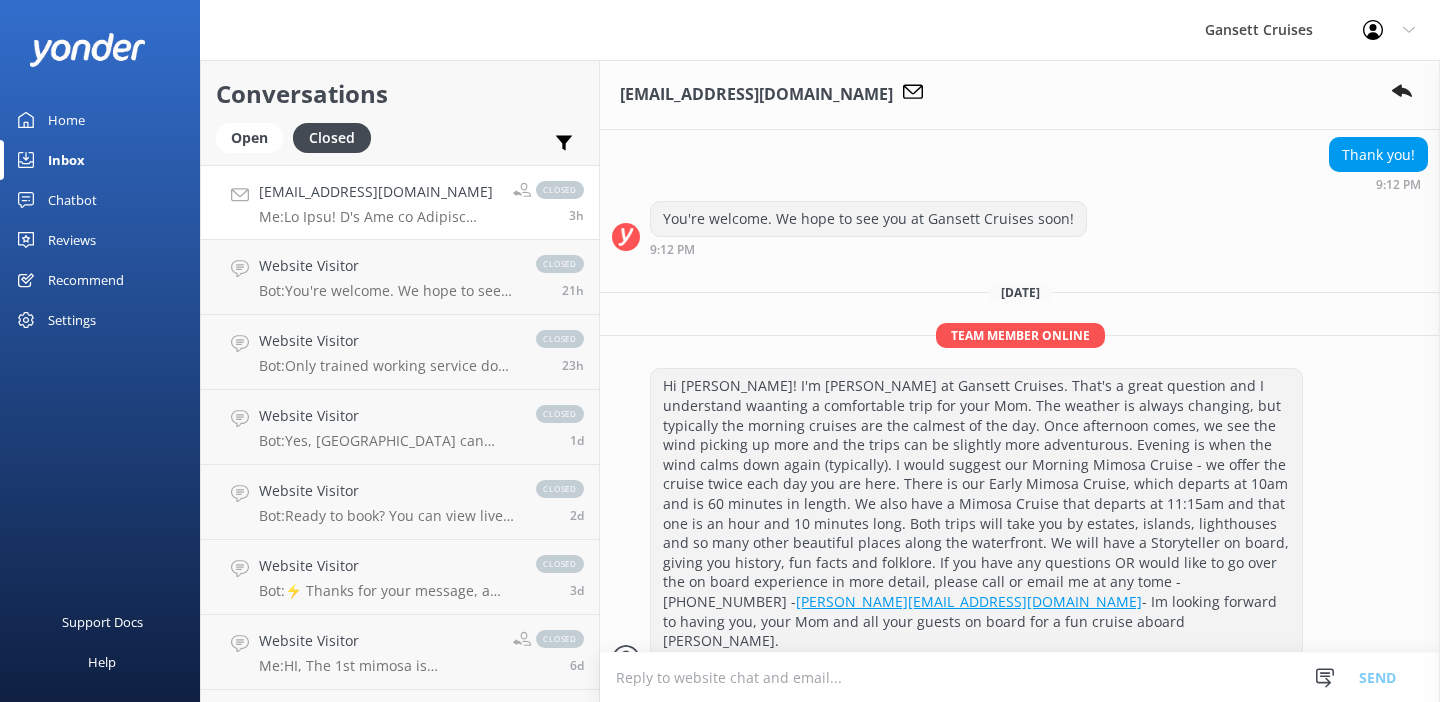 scroll, scrollTop: 647, scrollLeft: 0, axis: vertical 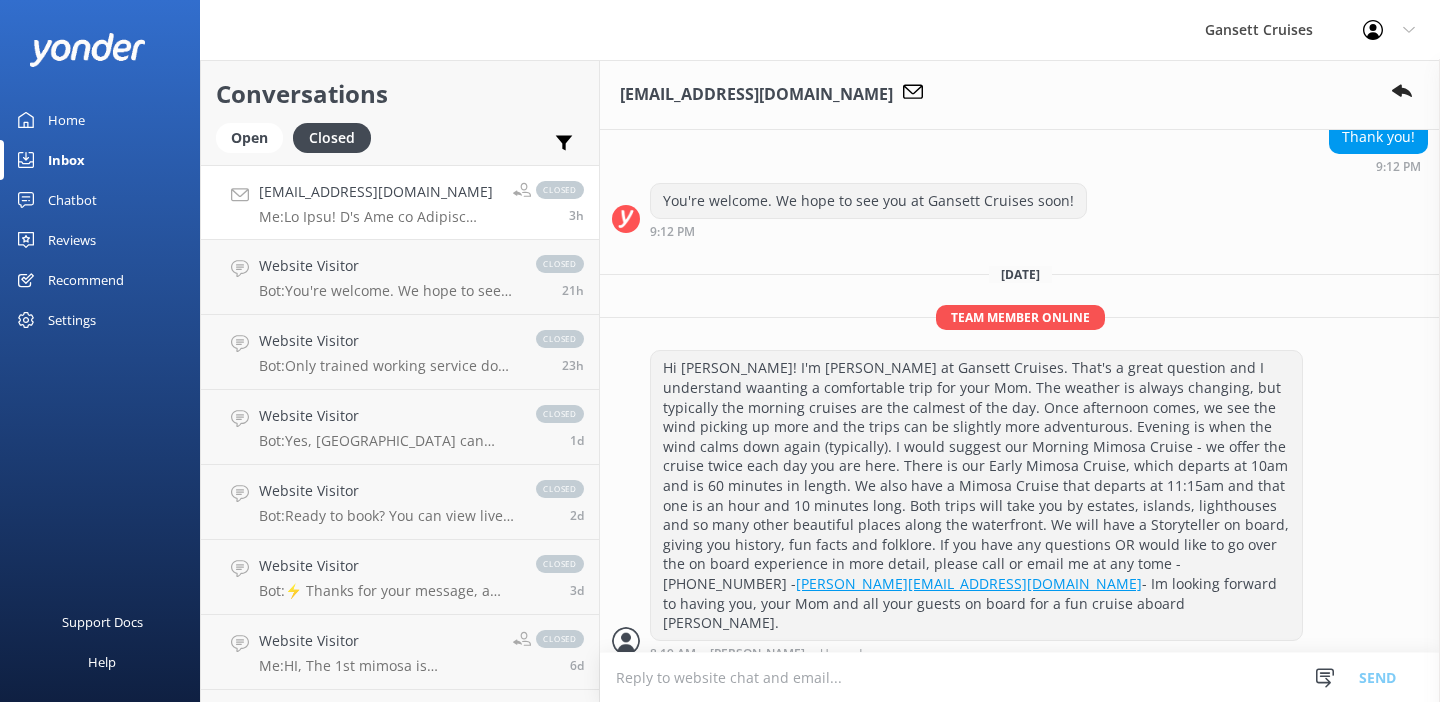 click on "Home" at bounding box center (100, 120) 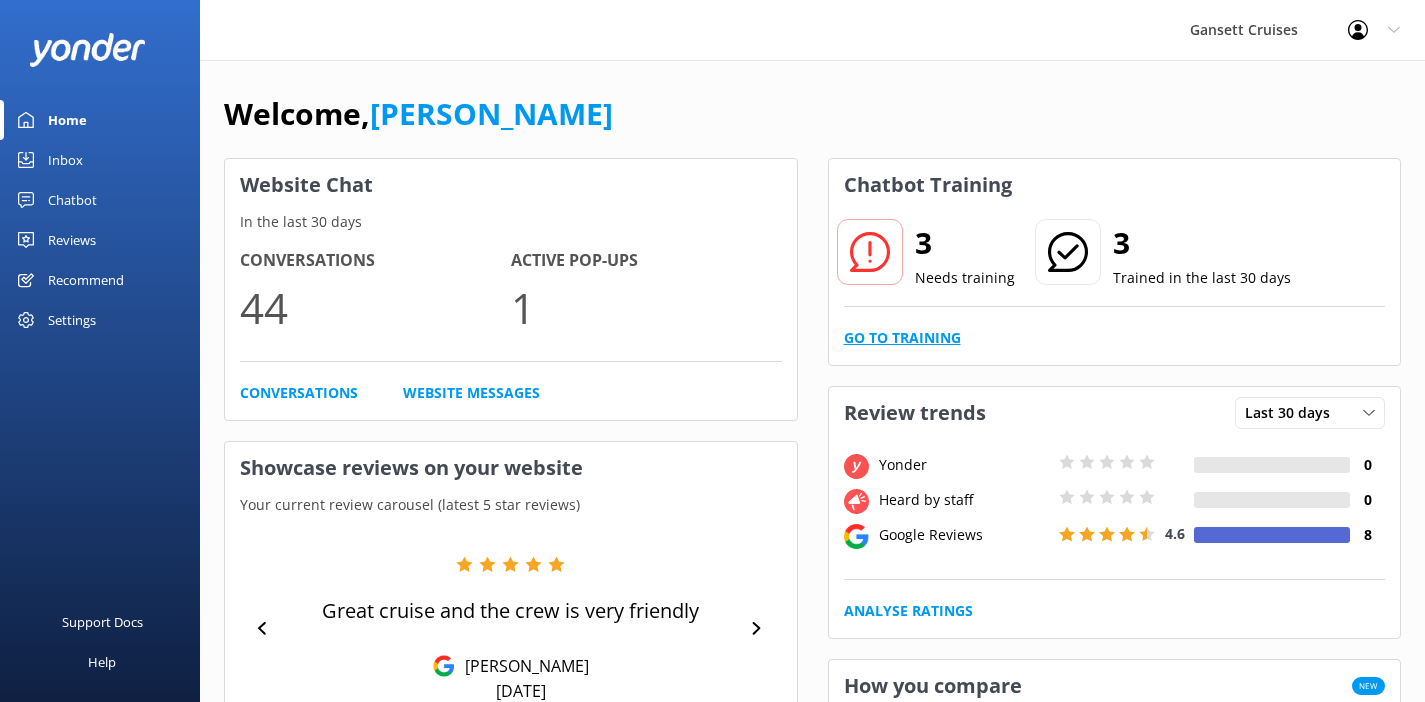 click on "Go to Training" at bounding box center [902, 338] 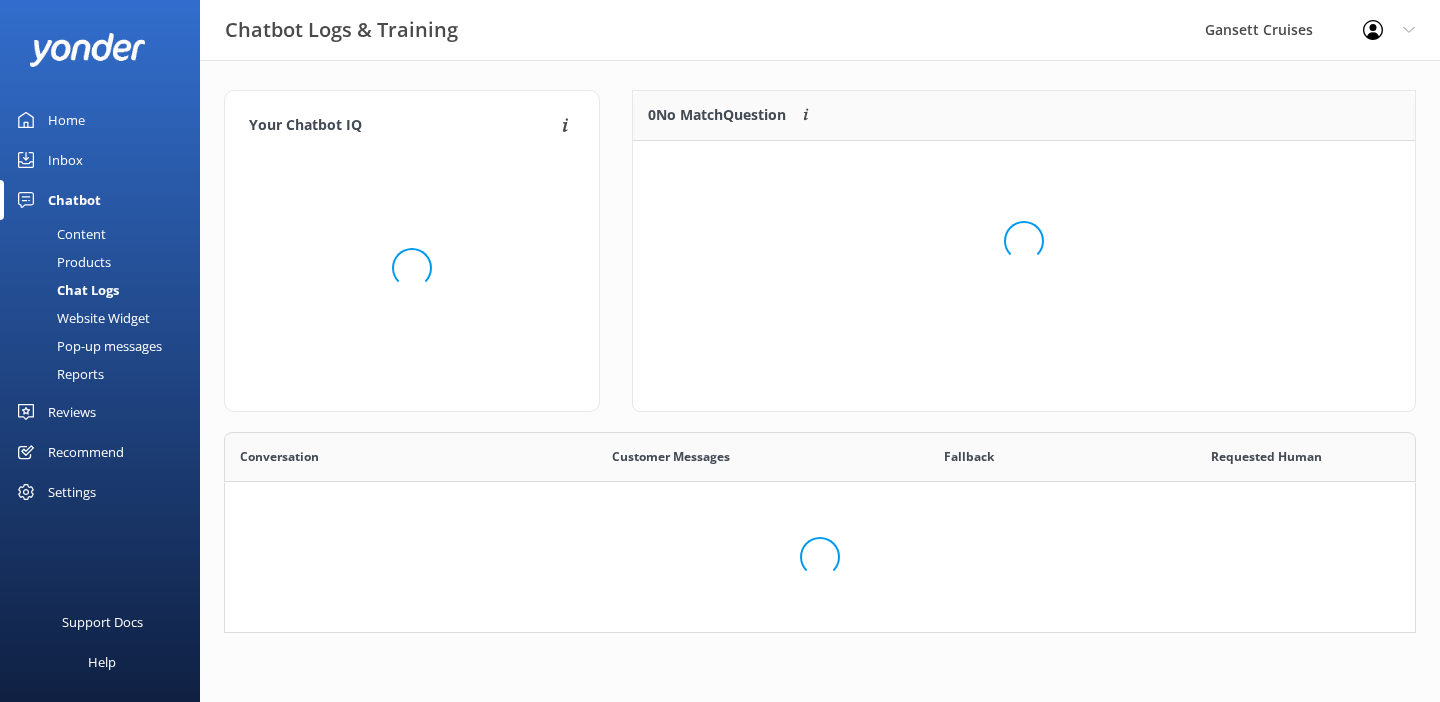 scroll, scrollTop: 16, scrollLeft: 16, axis: both 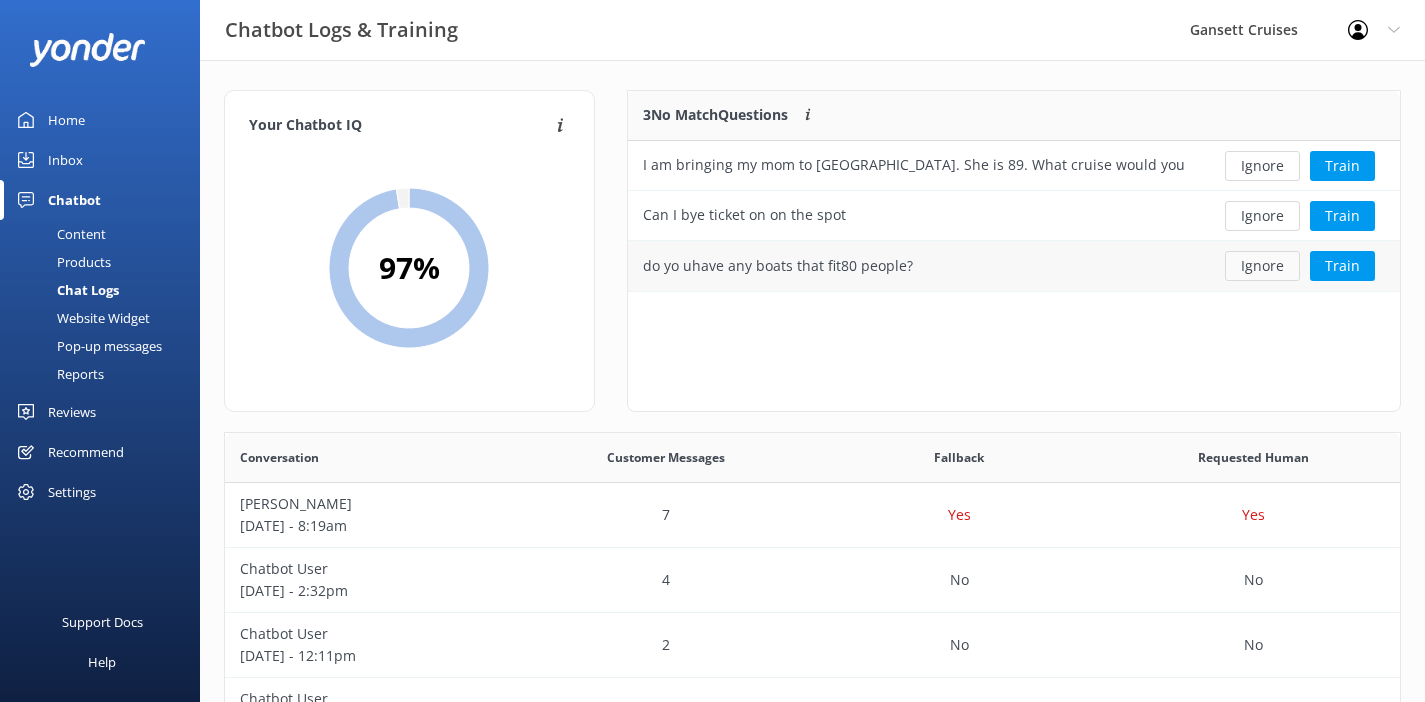 click on "Ignore" at bounding box center (1262, 266) 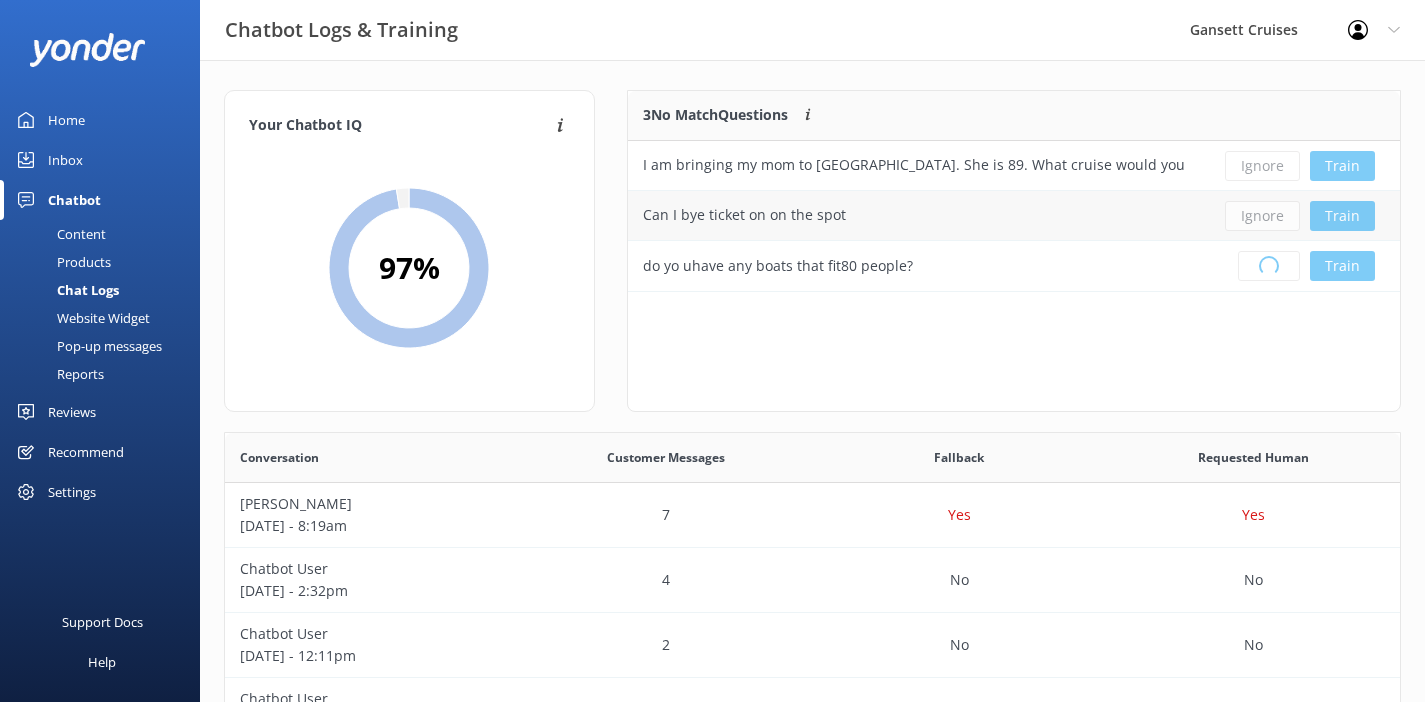 scroll, scrollTop: 16, scrollLeft: 16, axis: both 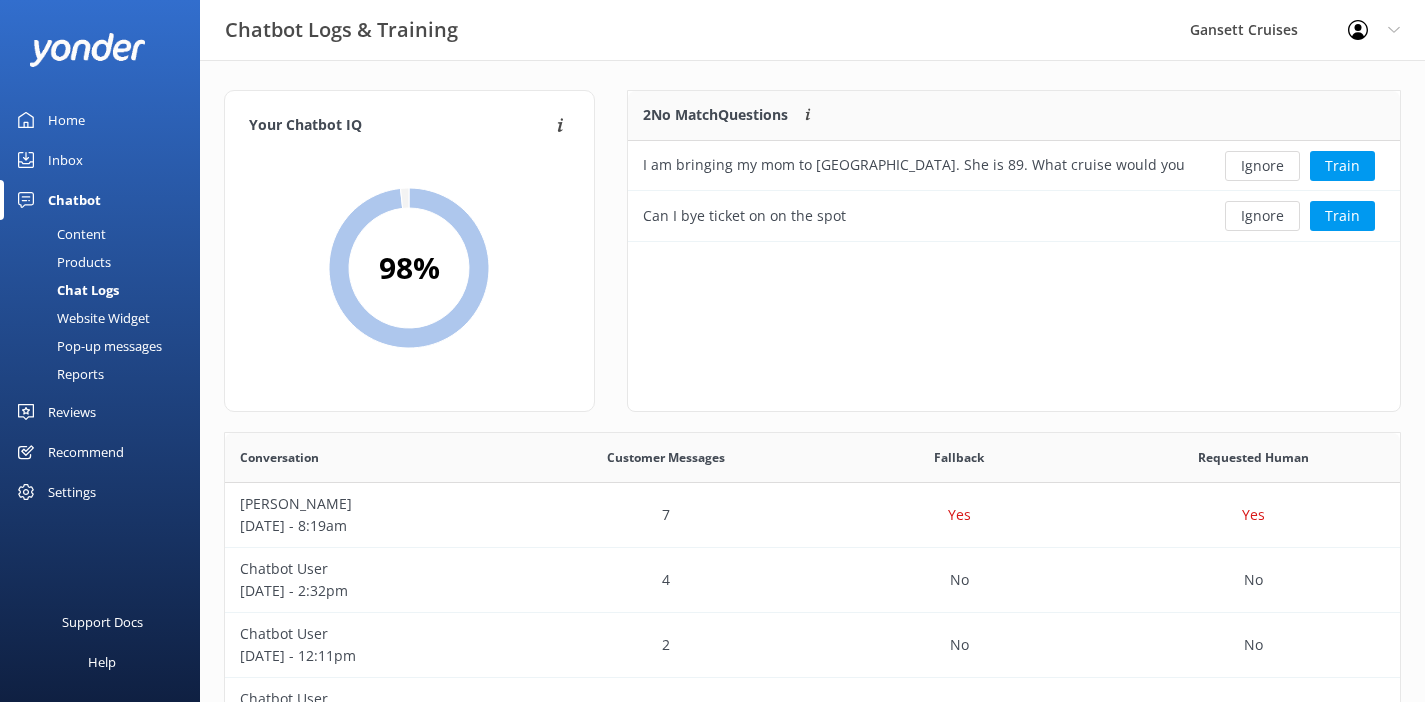 click on "Ignore" at bounding box center [1262, 216] 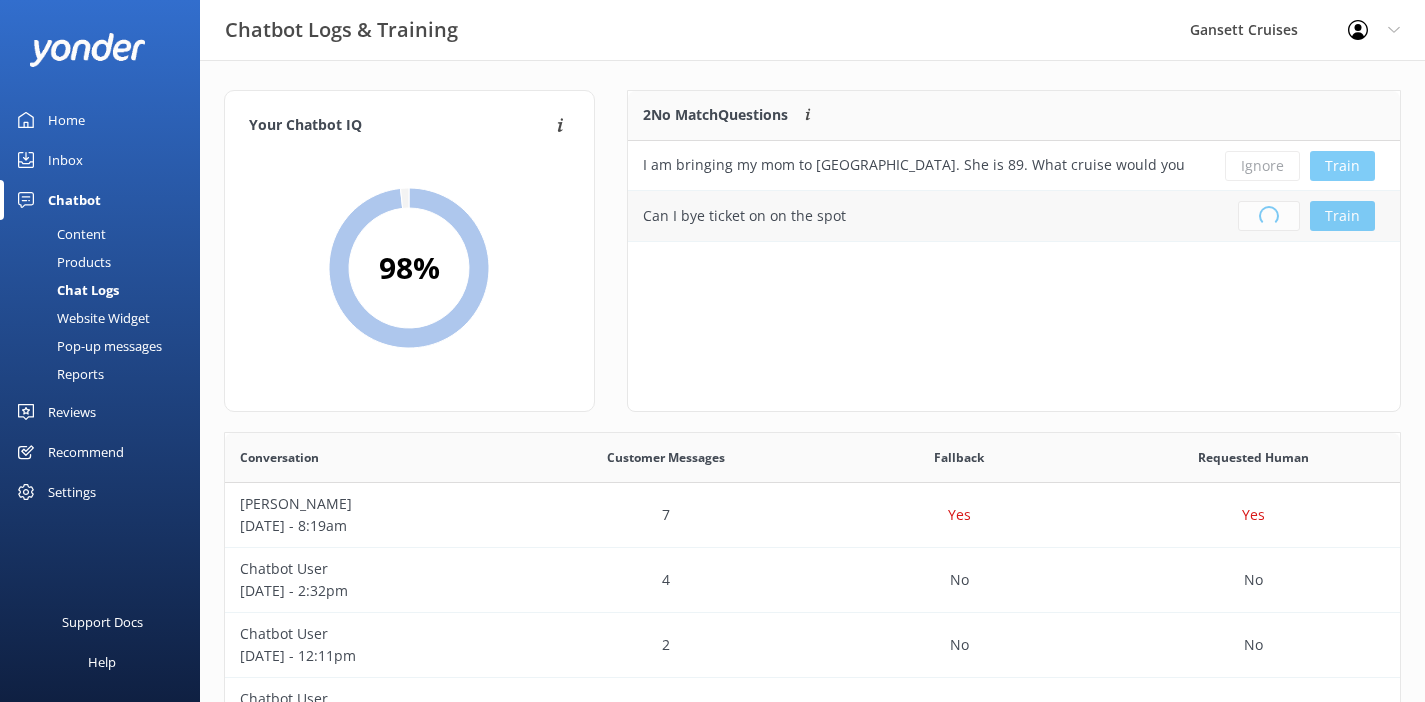 scroll, scrollTop: 16, scrollLeft: 16, axis: both 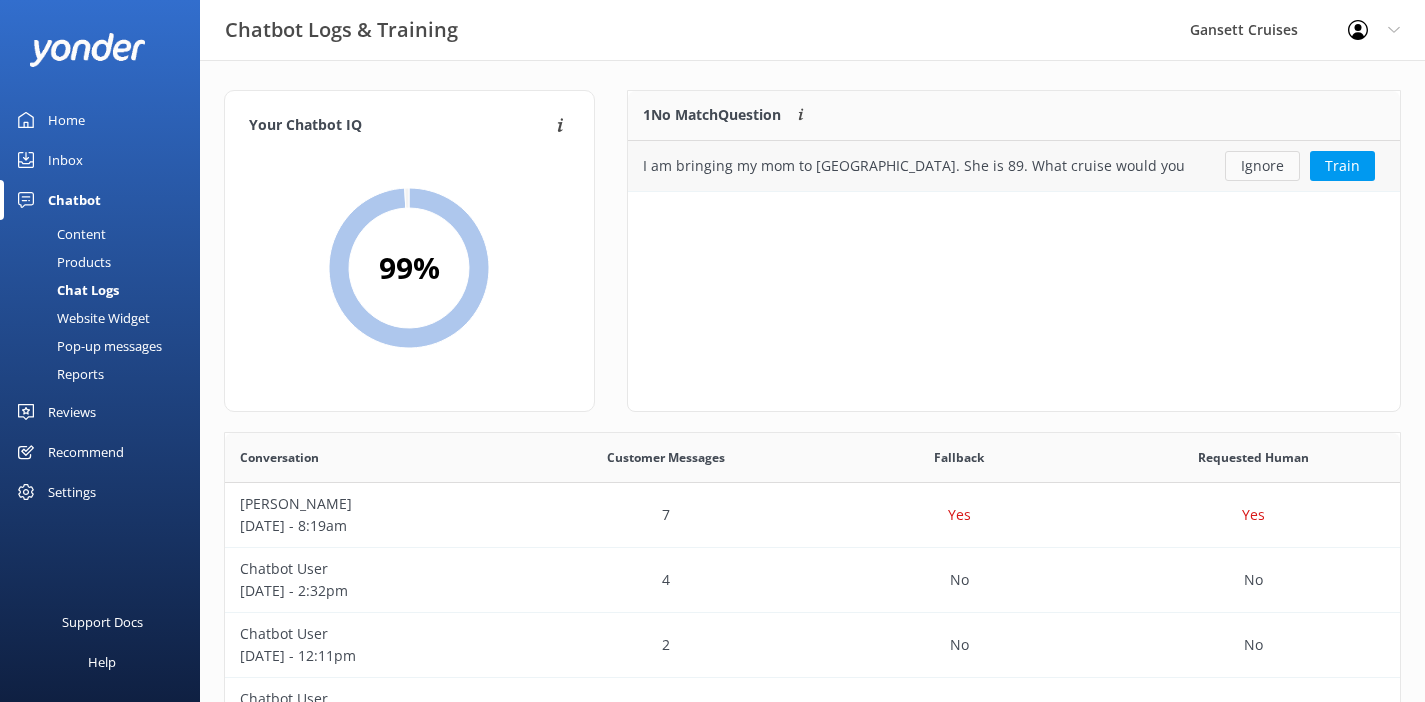 click on "Ignore" at bounding box center (1262, 166) 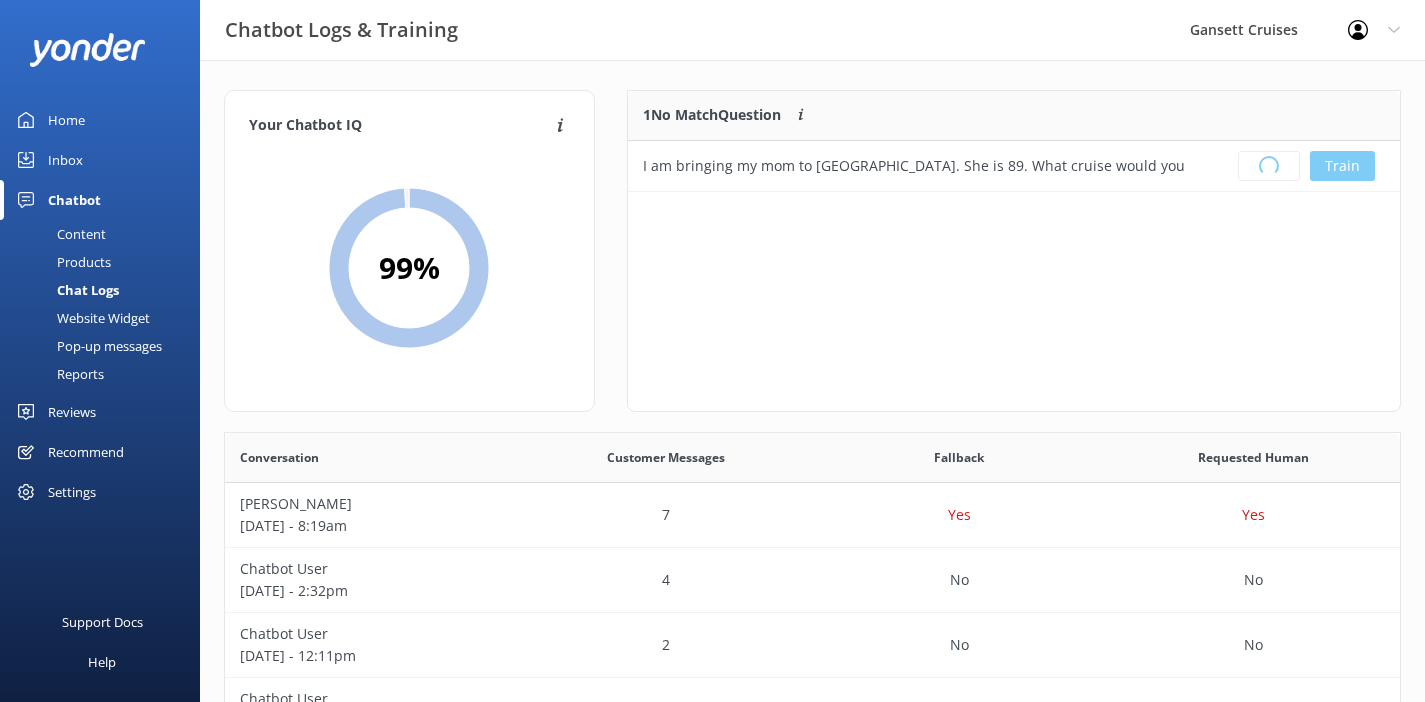 scroll, scrollTop: 16, scrollLeft: 16, axis: both 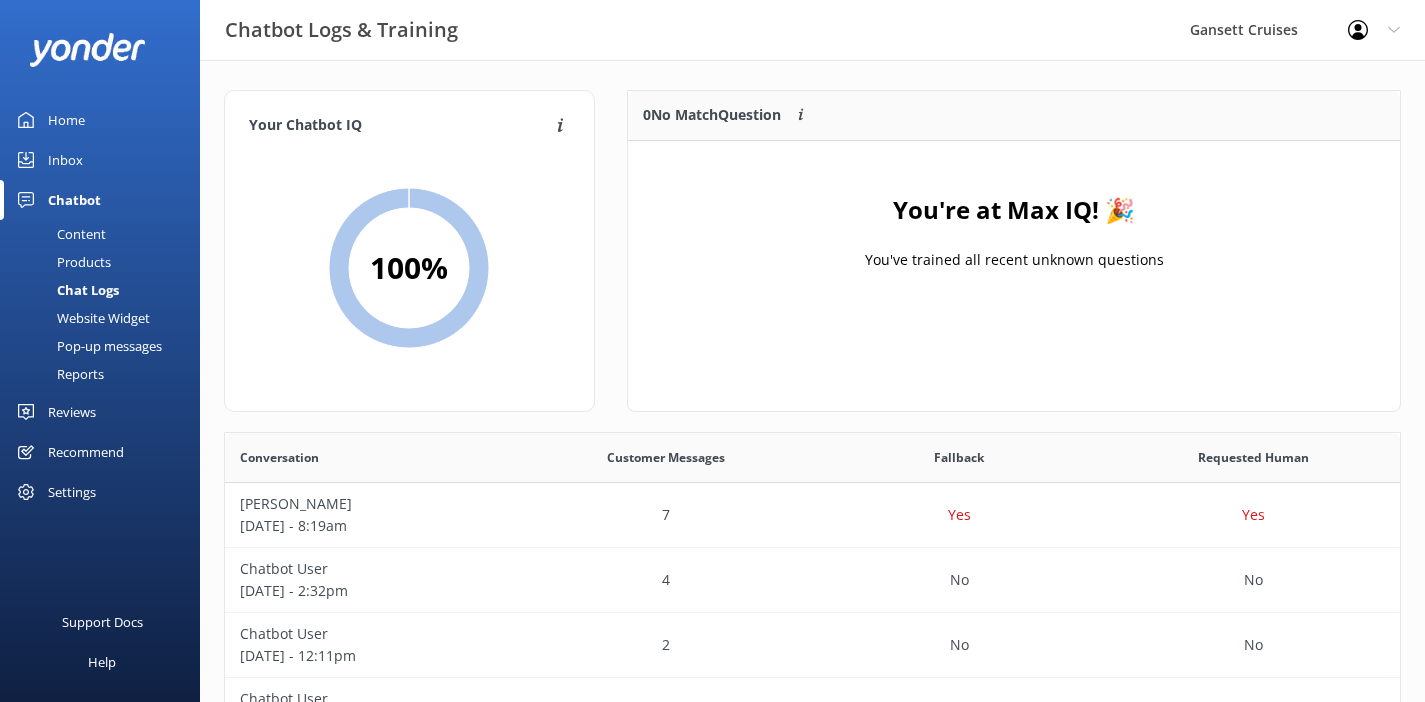 click on "Home" at bounding box center [66, 120] 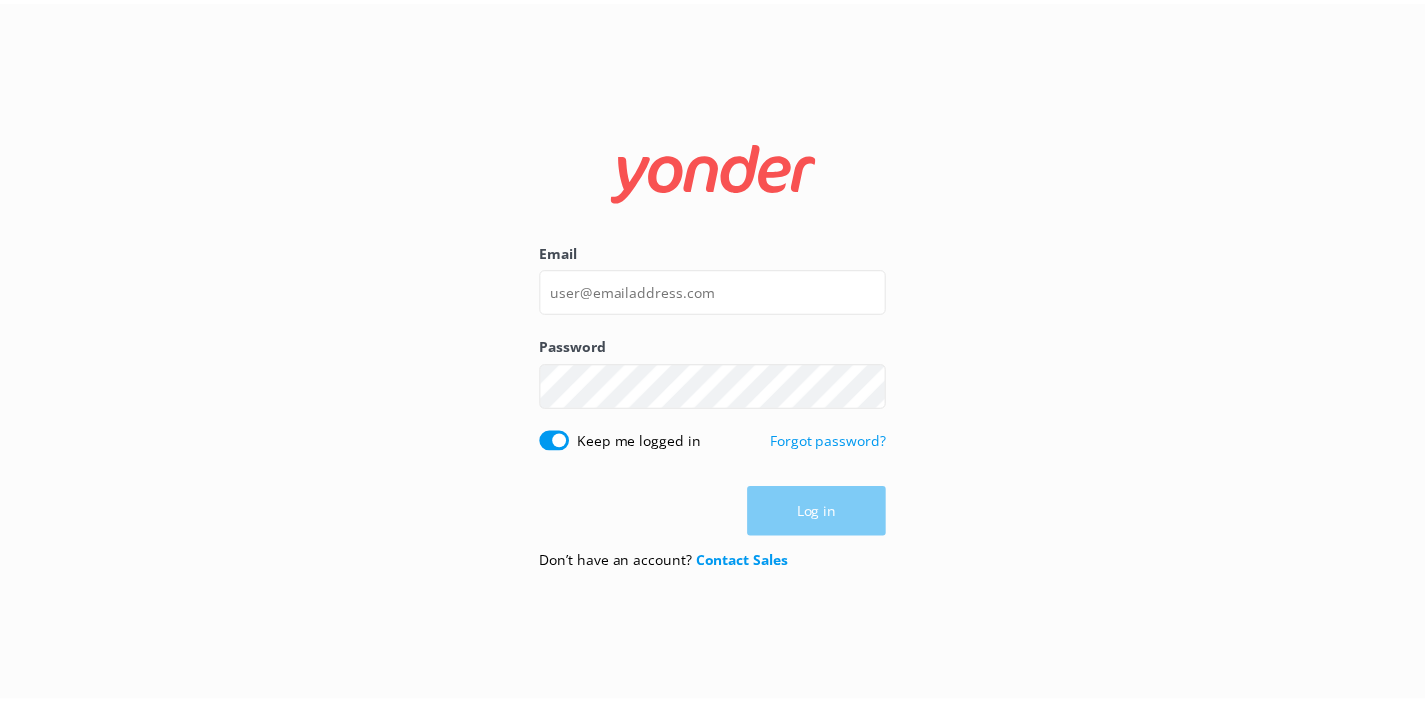 scroll, scrollTop: 0, scrollLeft: 0, axis: both 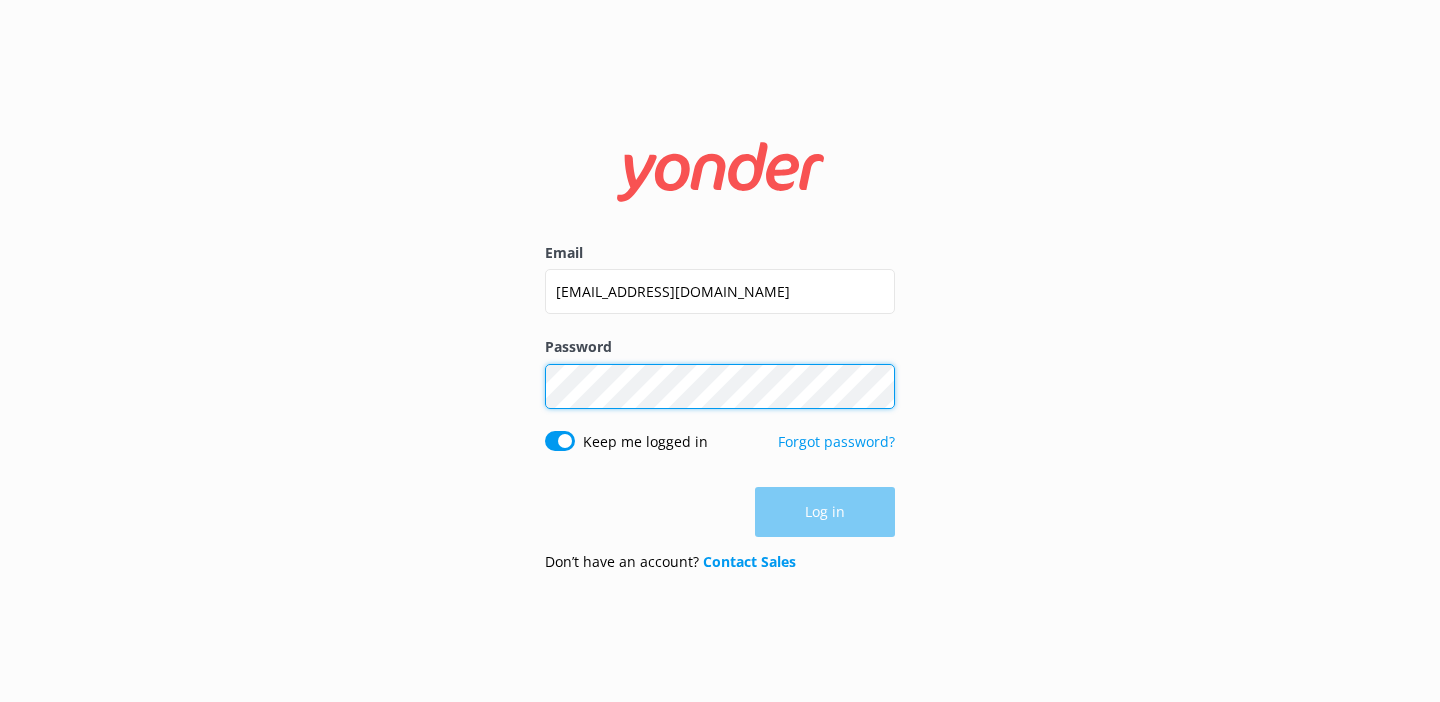 click on "Log in" at bounding box center (825, 512) 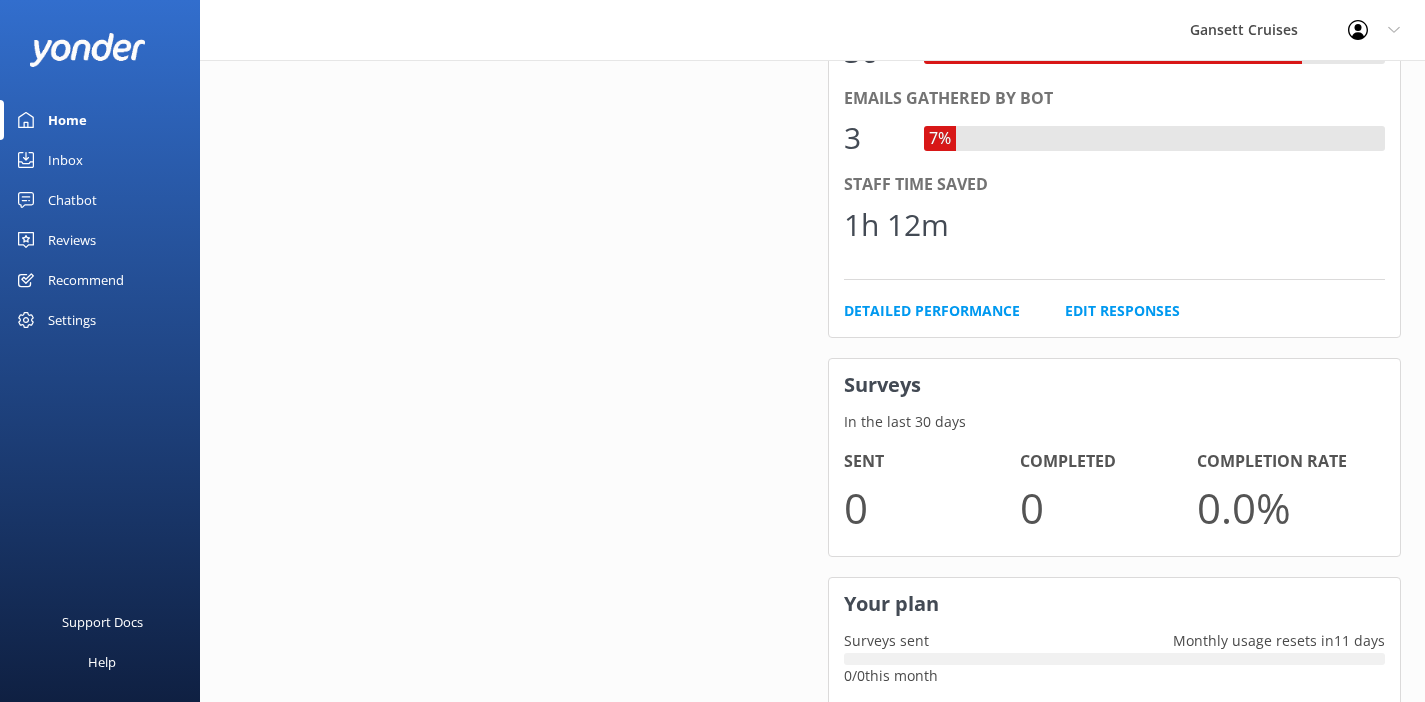 scroll, scrollTop: 833, scrollLeft: 0, axis: vertical 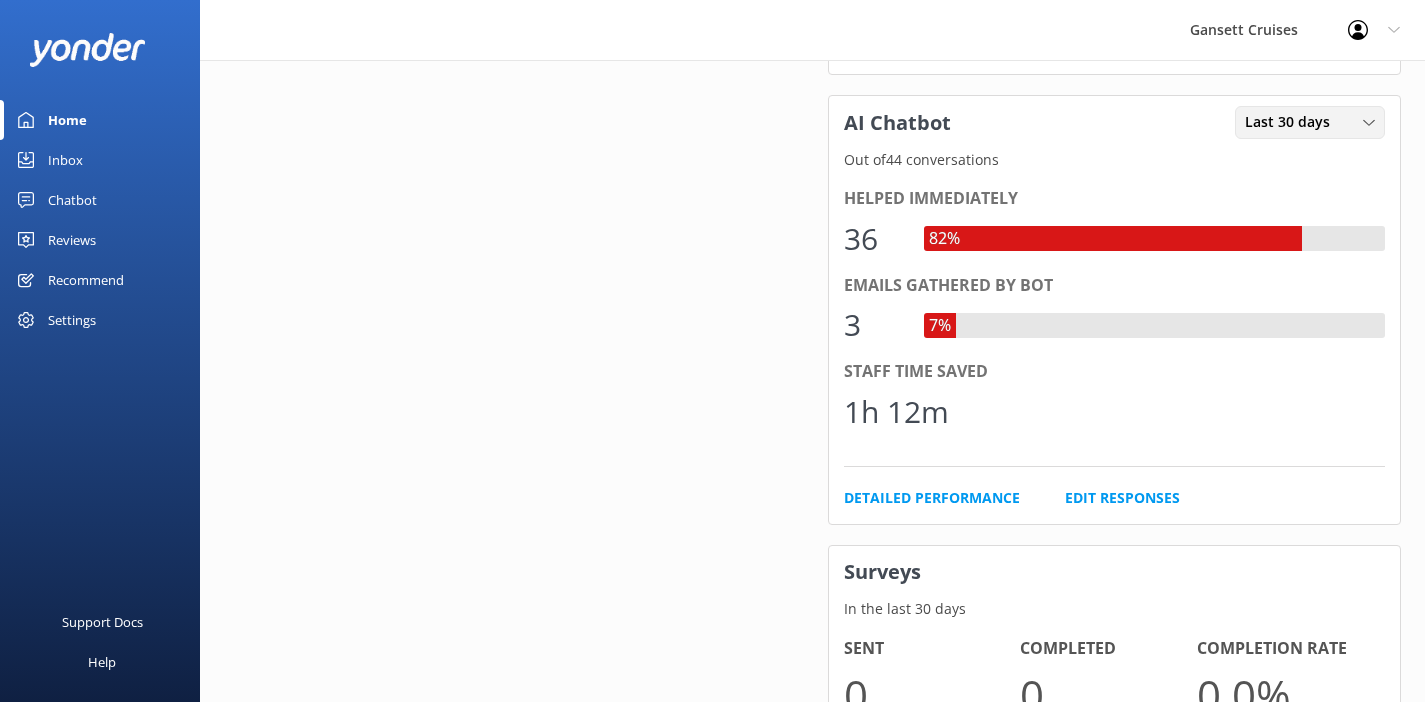 click on "Last 30 days Last 7 days Last 30 days" at bounding box center [1310, 122] 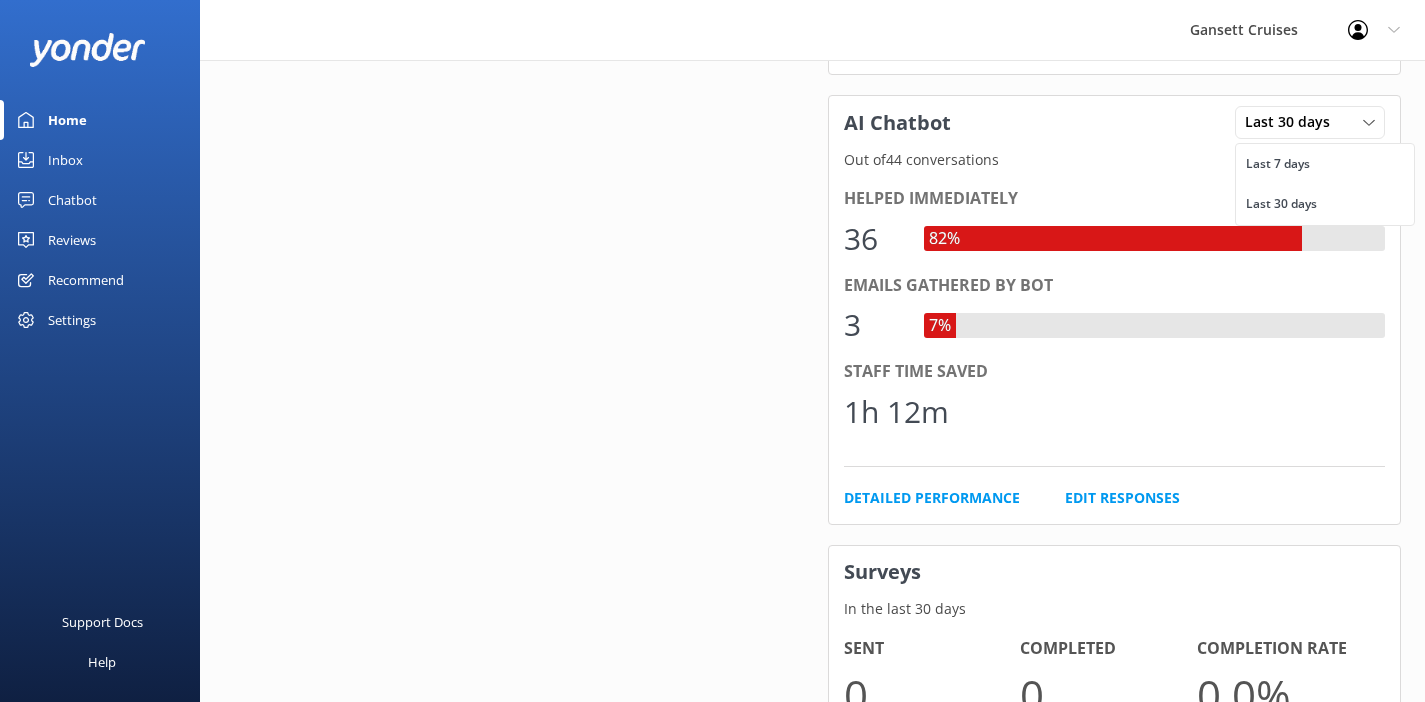 click on "Helped immediately" at bounding box center (1115, 199) 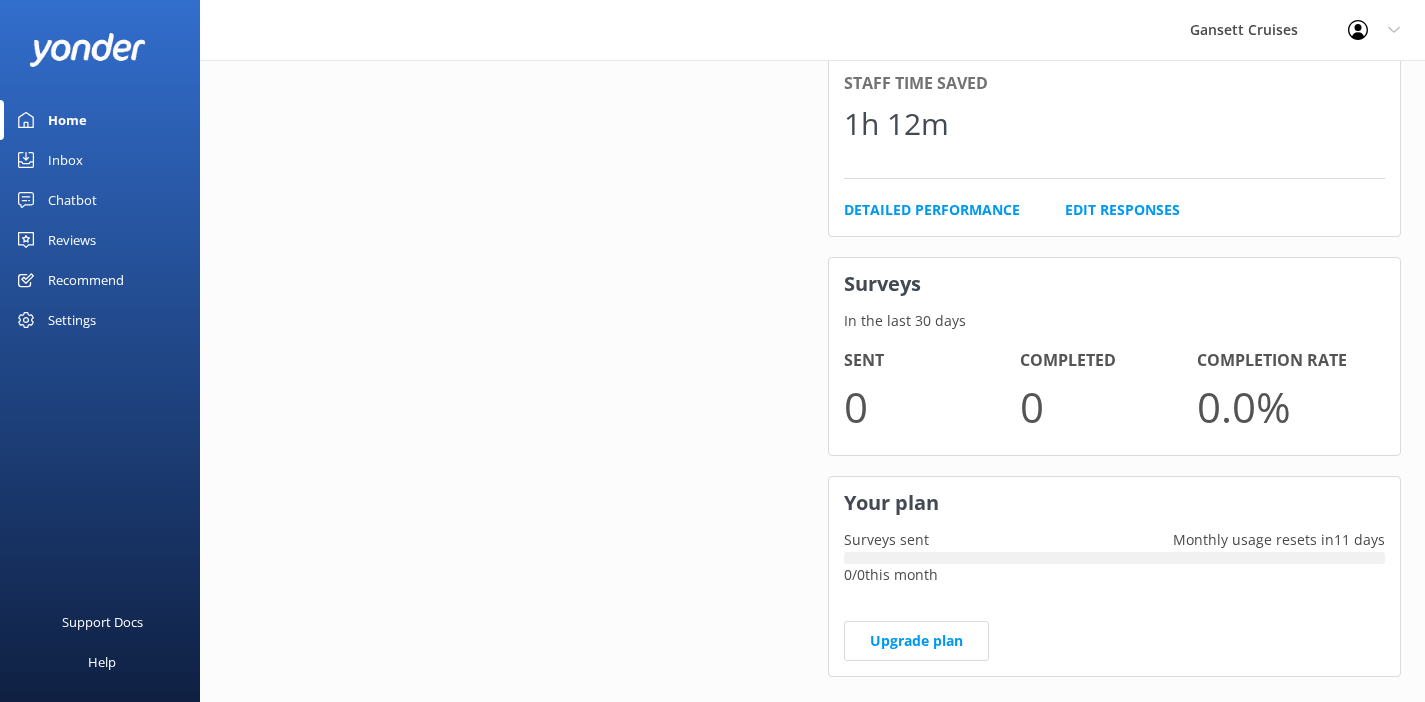 scroll, scrollTop: 1149, scrollLeft: 0, axis: vertical 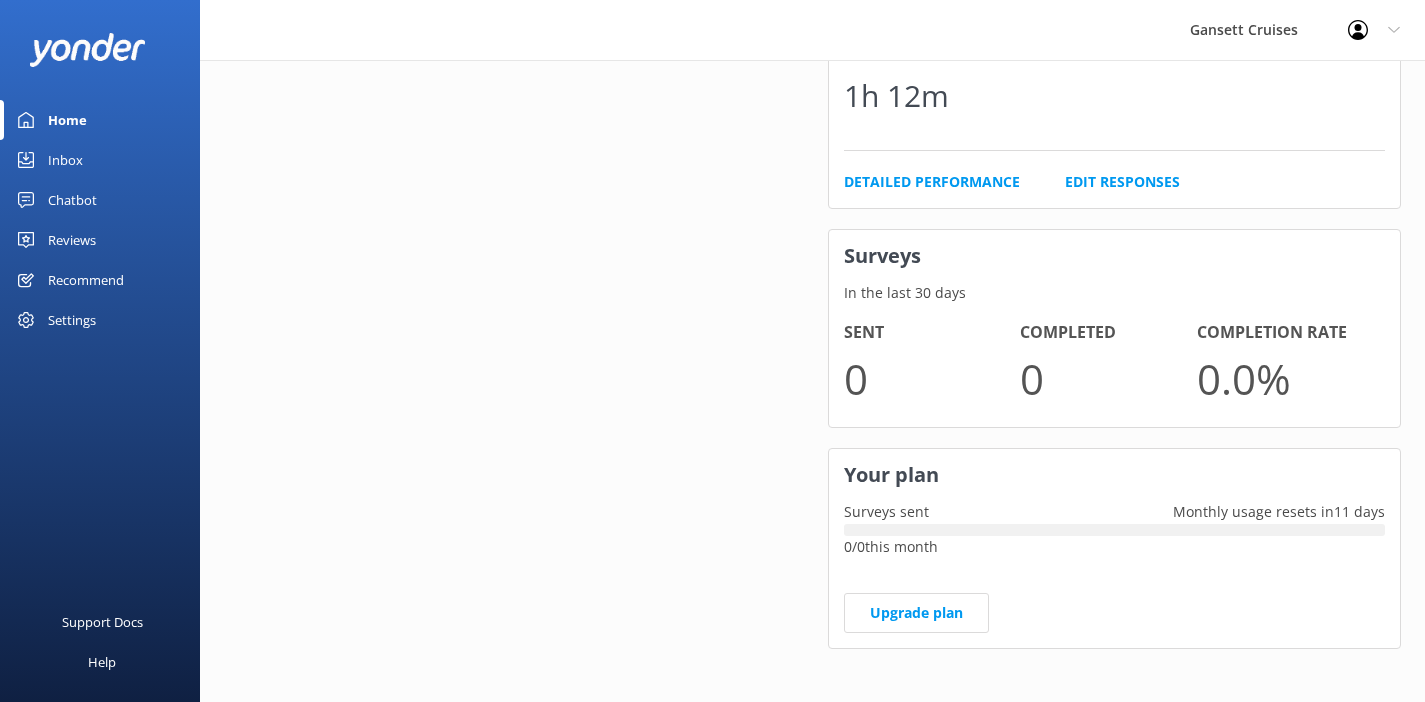 click on "Reviews" at bounding box center [100, 240] 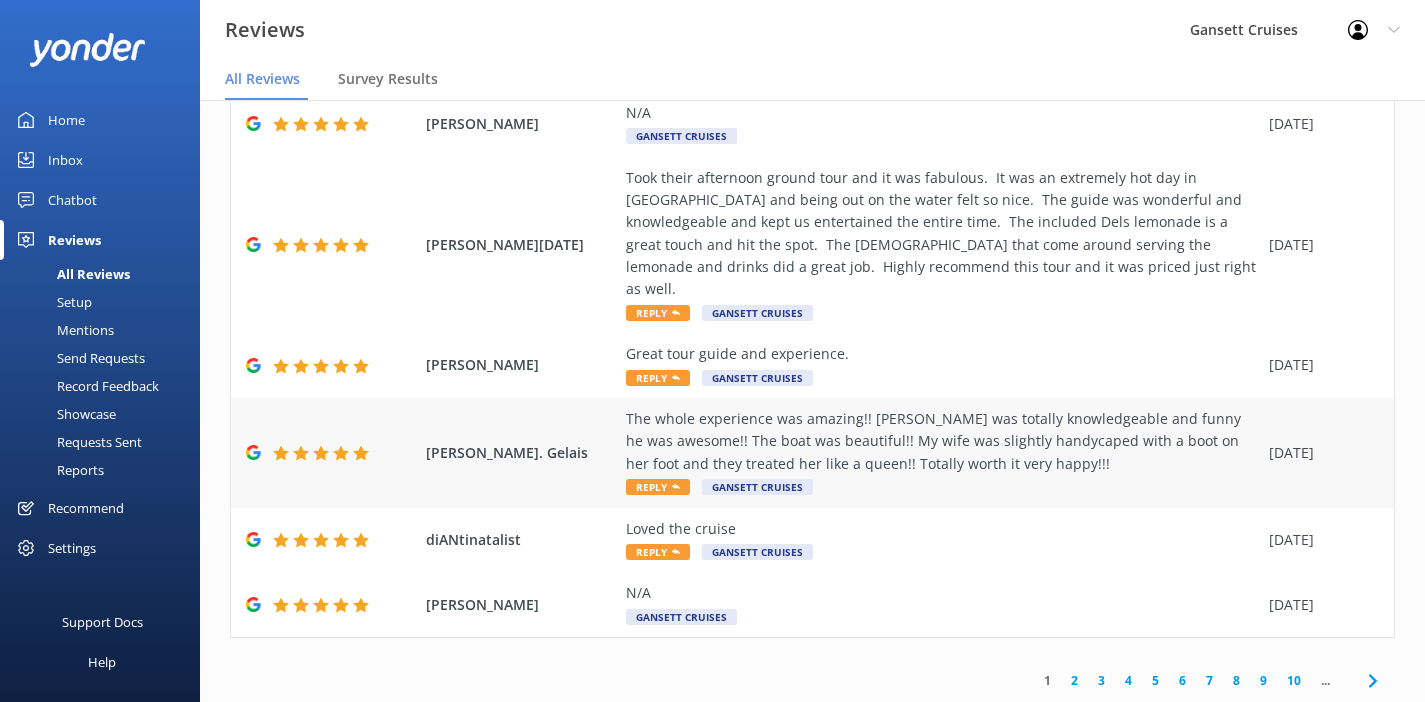 scroll, scrollTop: 205, scrollLeft: 0, axis: vertical 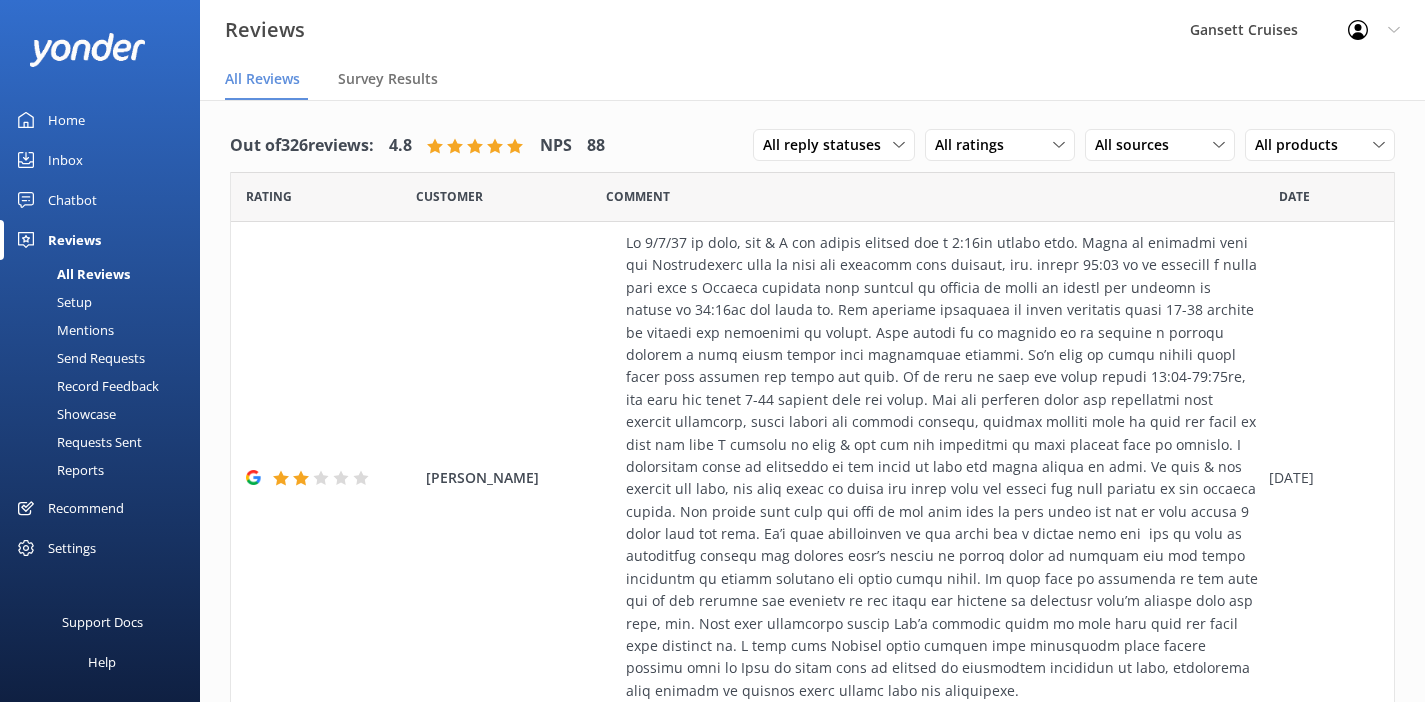 click on "Inbox" at bounding box center (100, 160) 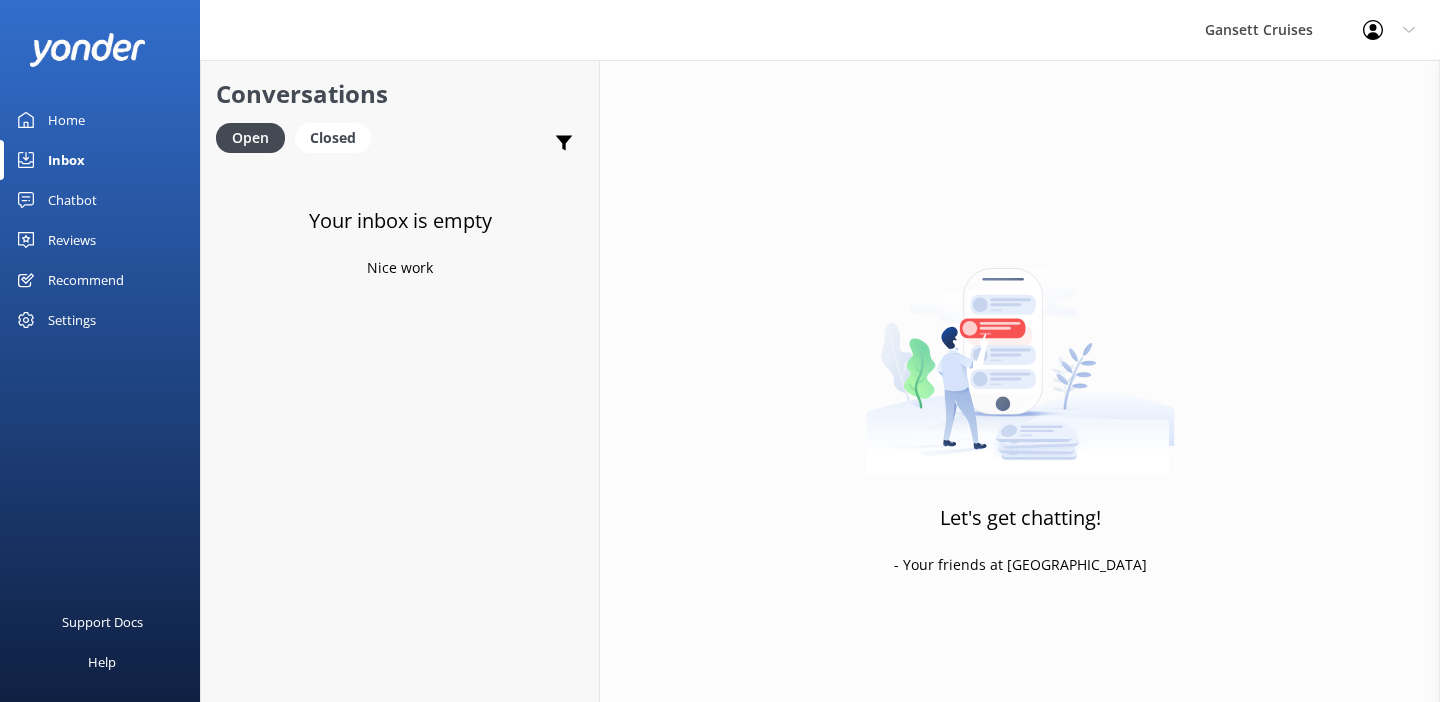 click on "Home" at bounding box center (66, 120) 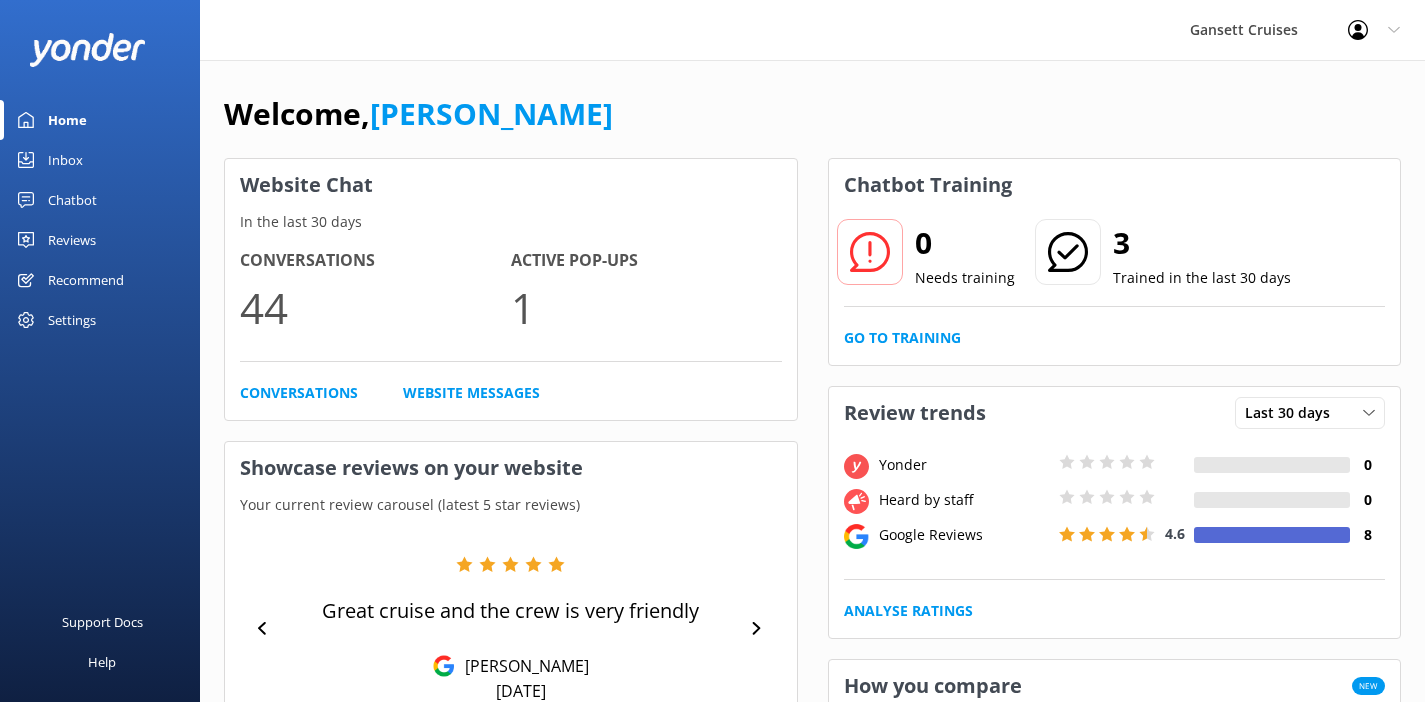 click on "Chatbot" at bounding box center [72, 200] 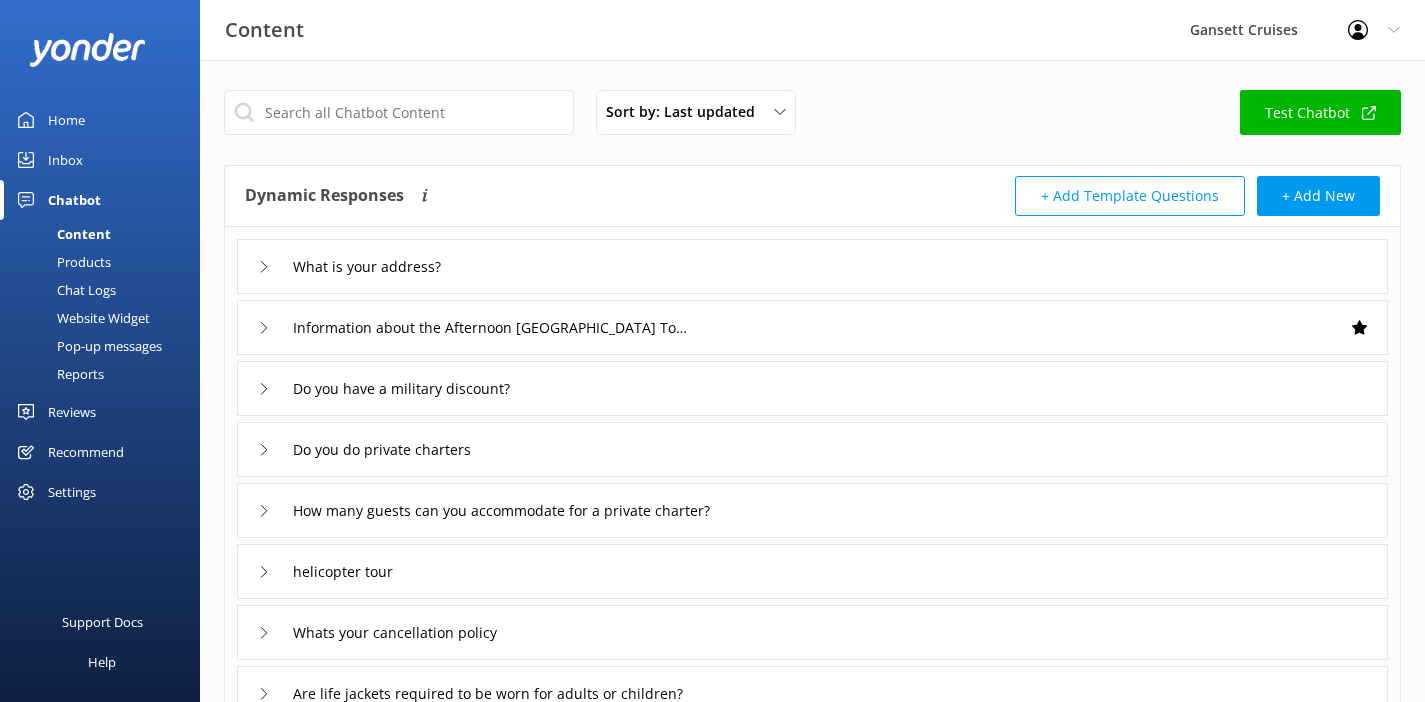 click on "Pop-up messages" at bounding box center [87, 346] 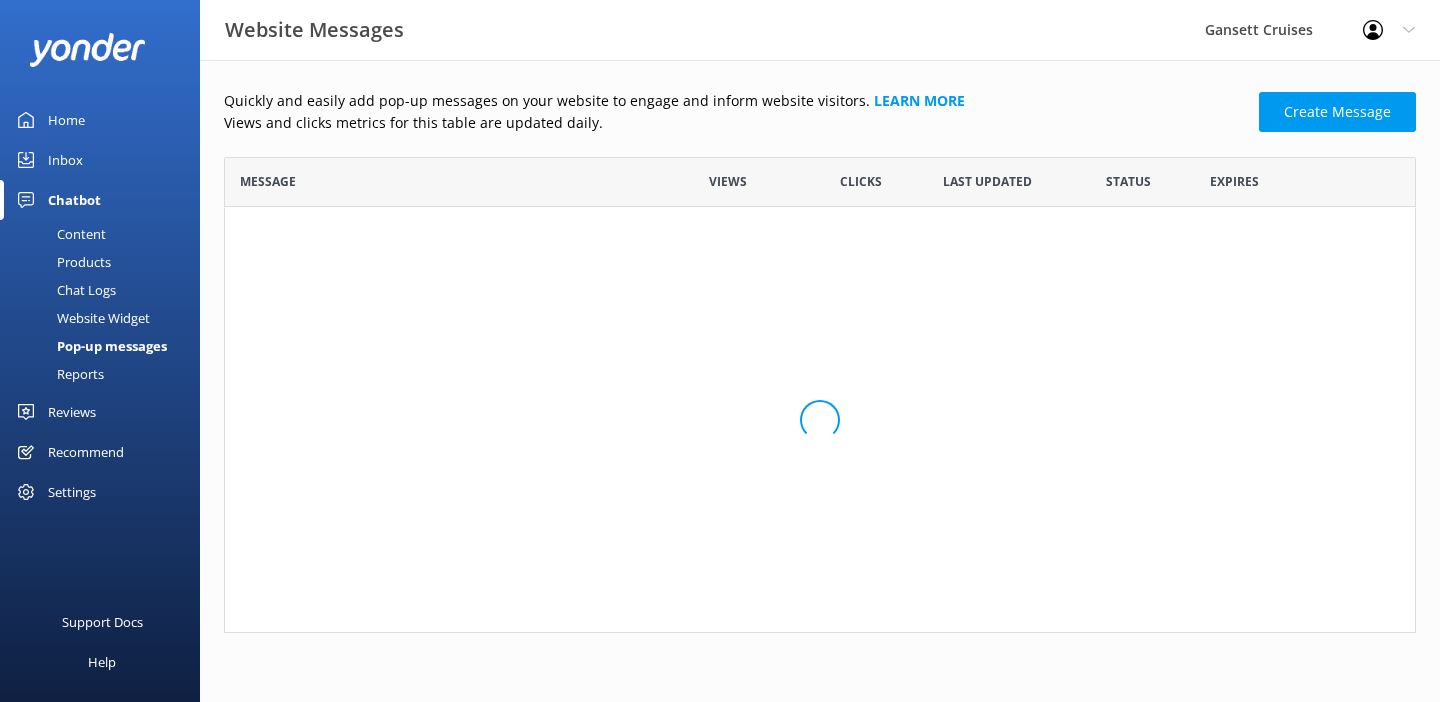 scroll, scrollTop: 16, scrollLeft: 16, axis: both 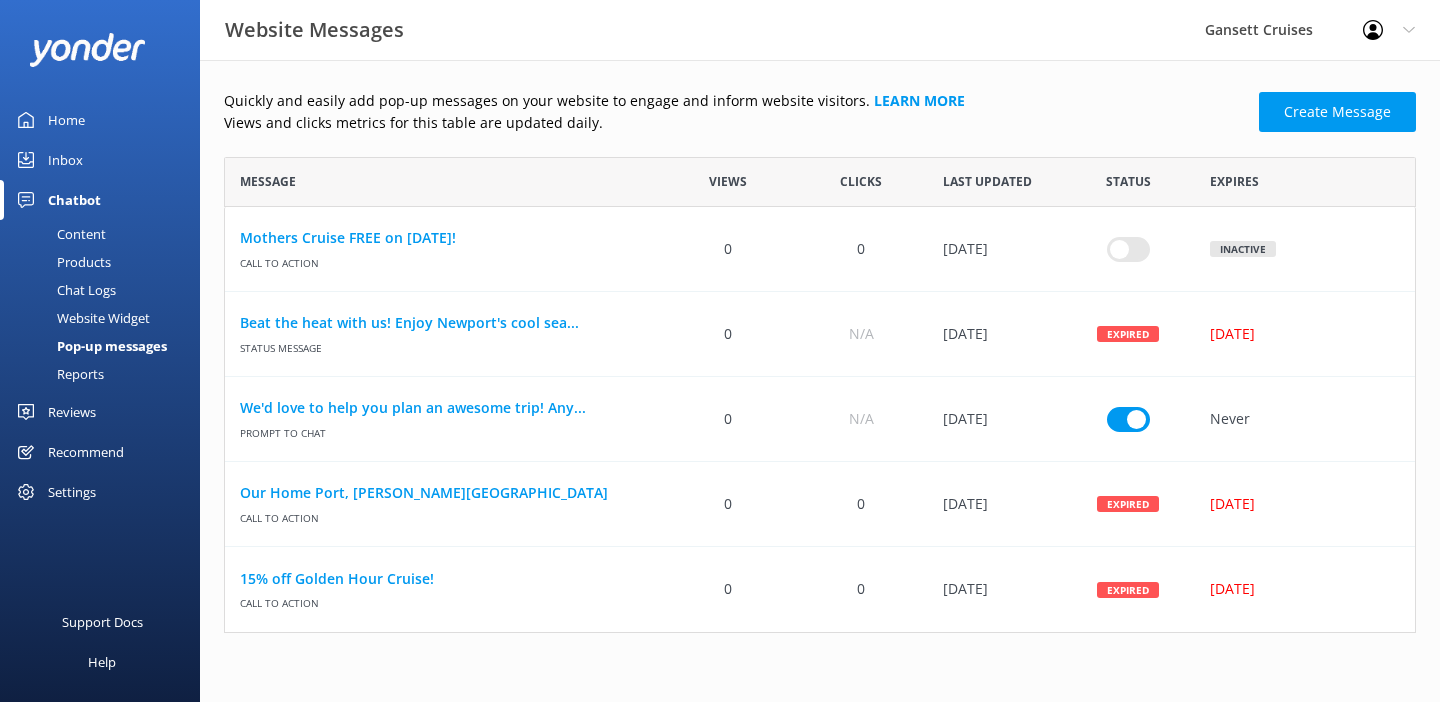 click on "Chat Logs" at bounding box center [64, 290] 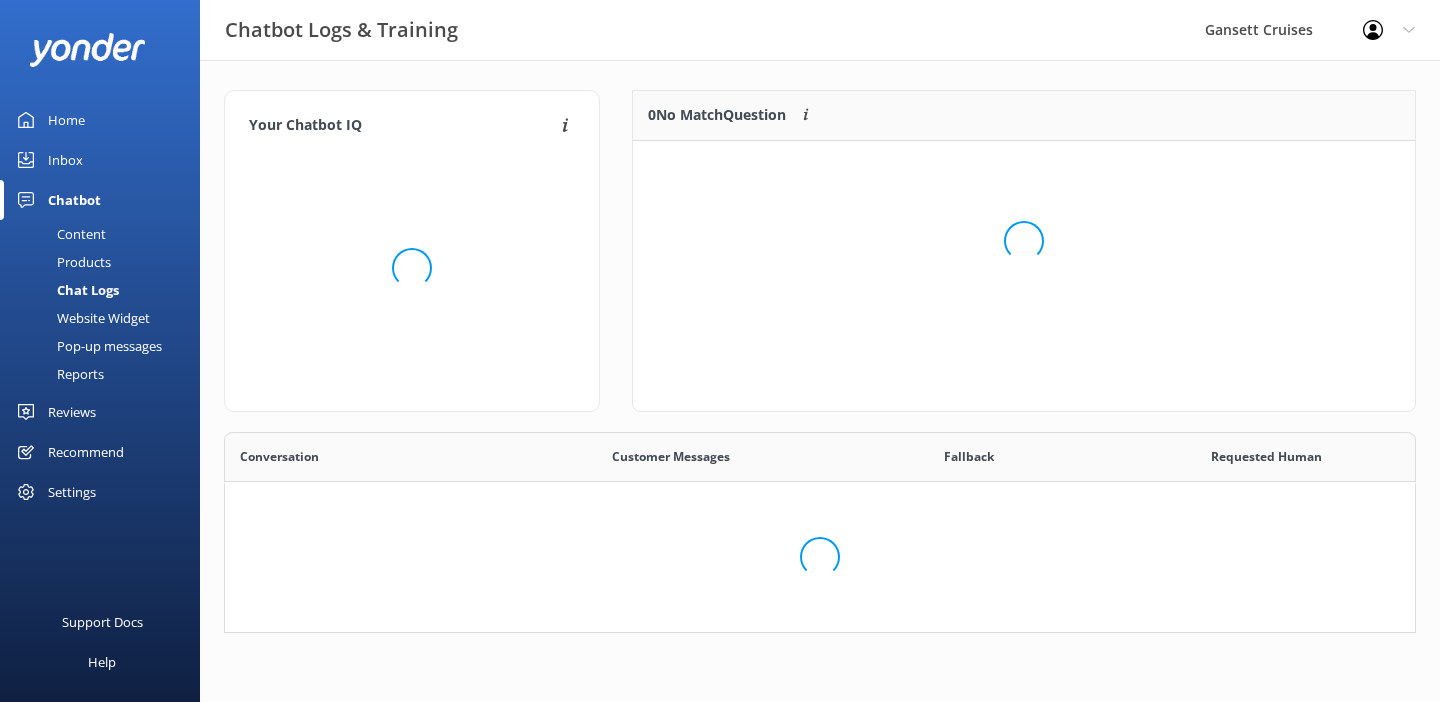 scroll, scrollTop: 16, scrollLeft: 16, axis: both 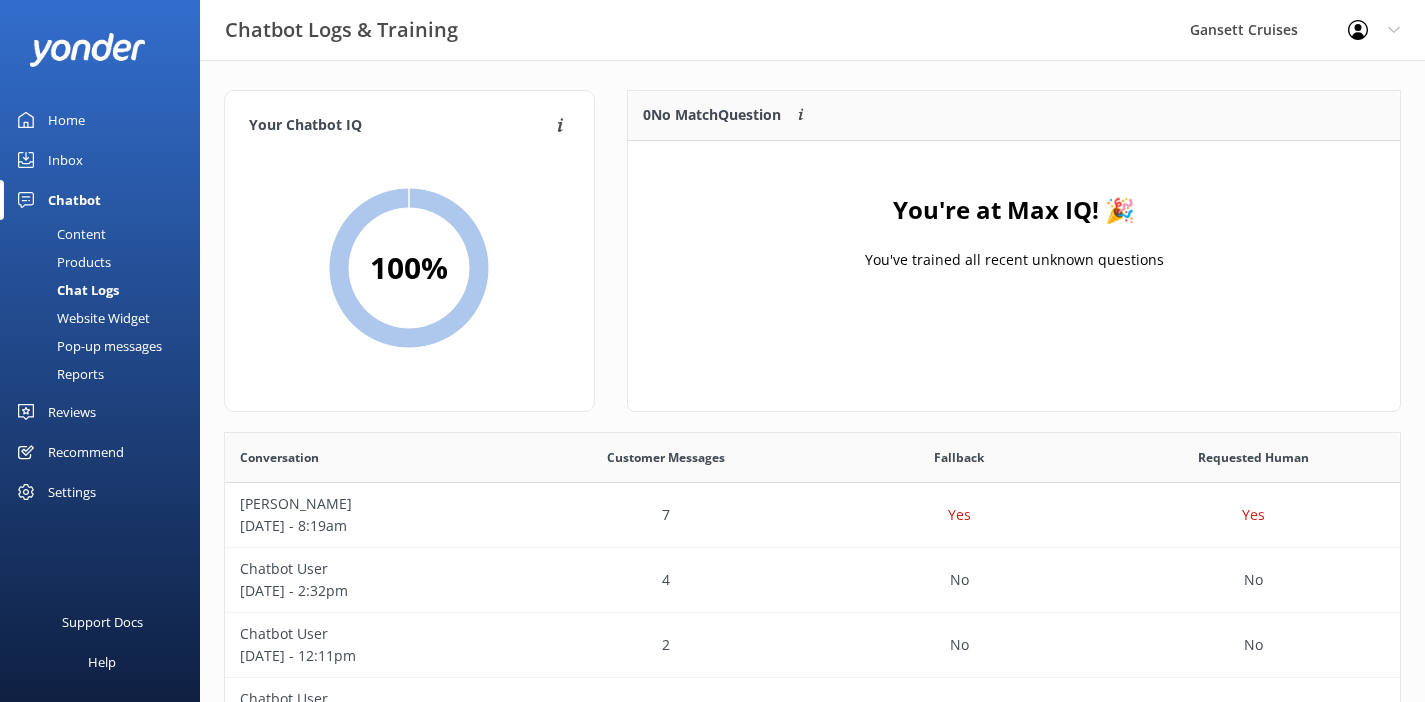 click on "Home" at bounding box center (66, 120) 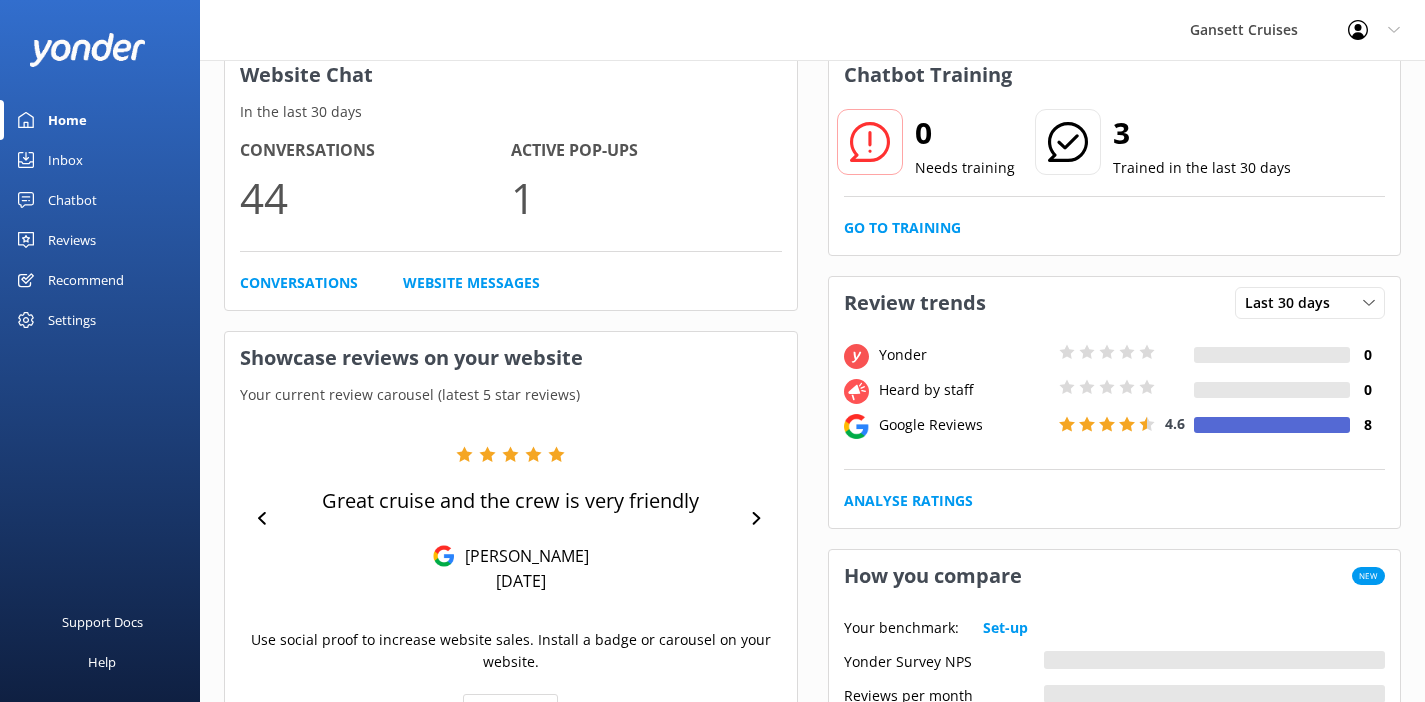 scroll, scrollTop: 206, scrollLeft: 0, axis: vertical 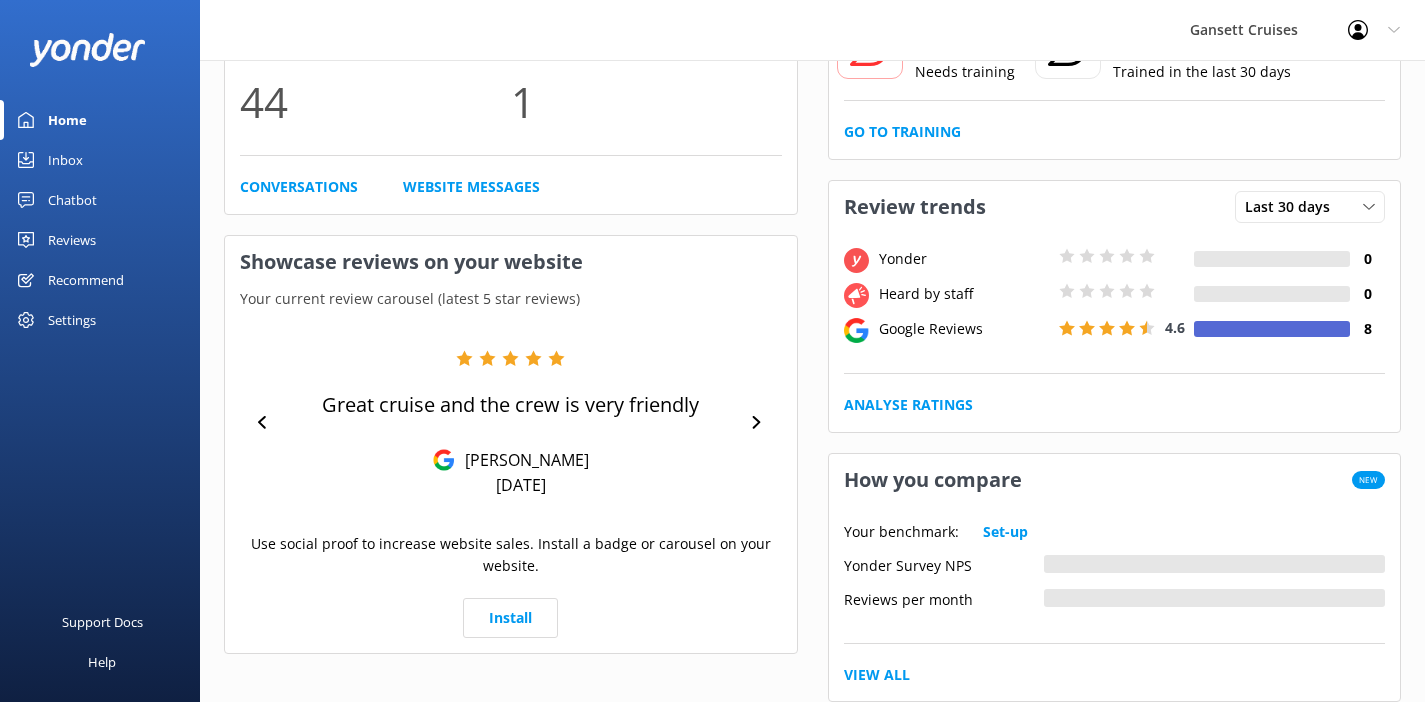 click on "Recommend" at bounding box center (86, 280) 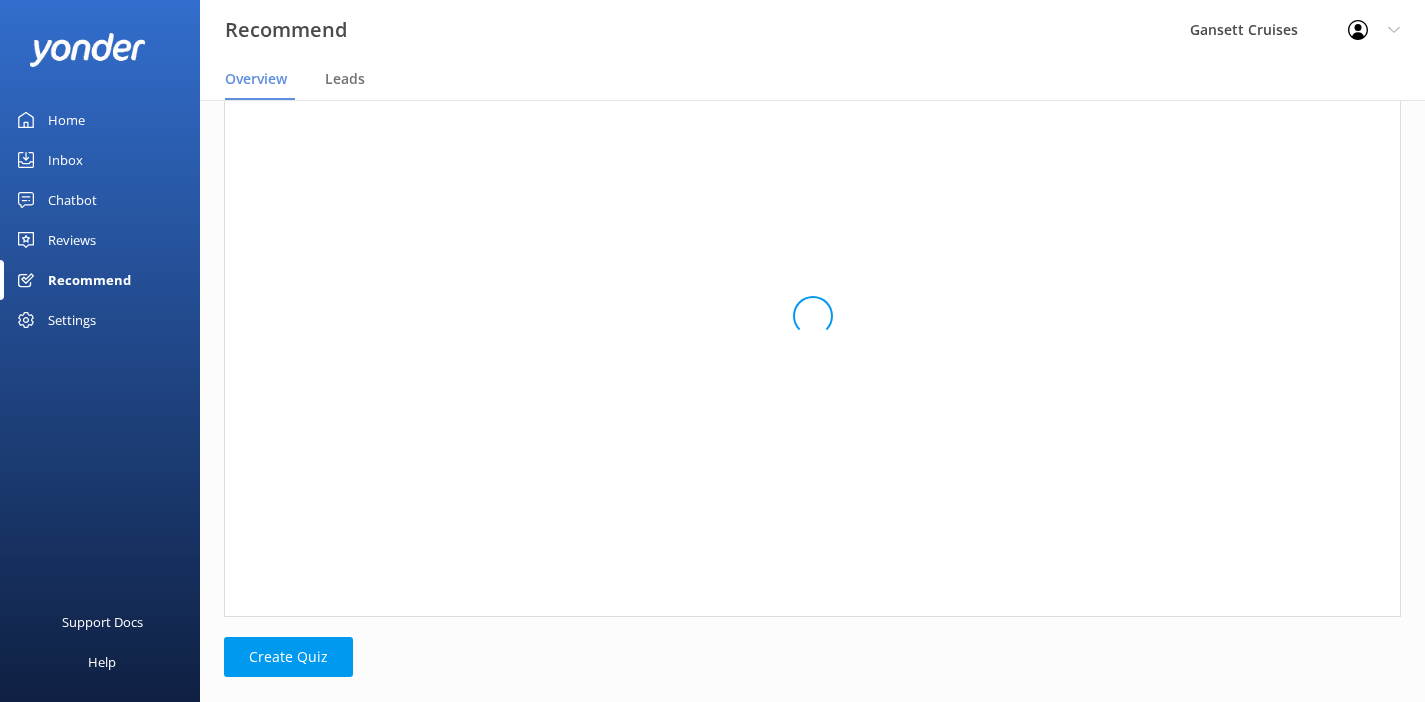 scroll, scrollTop: 16, scrollLeft: 16, axis: both 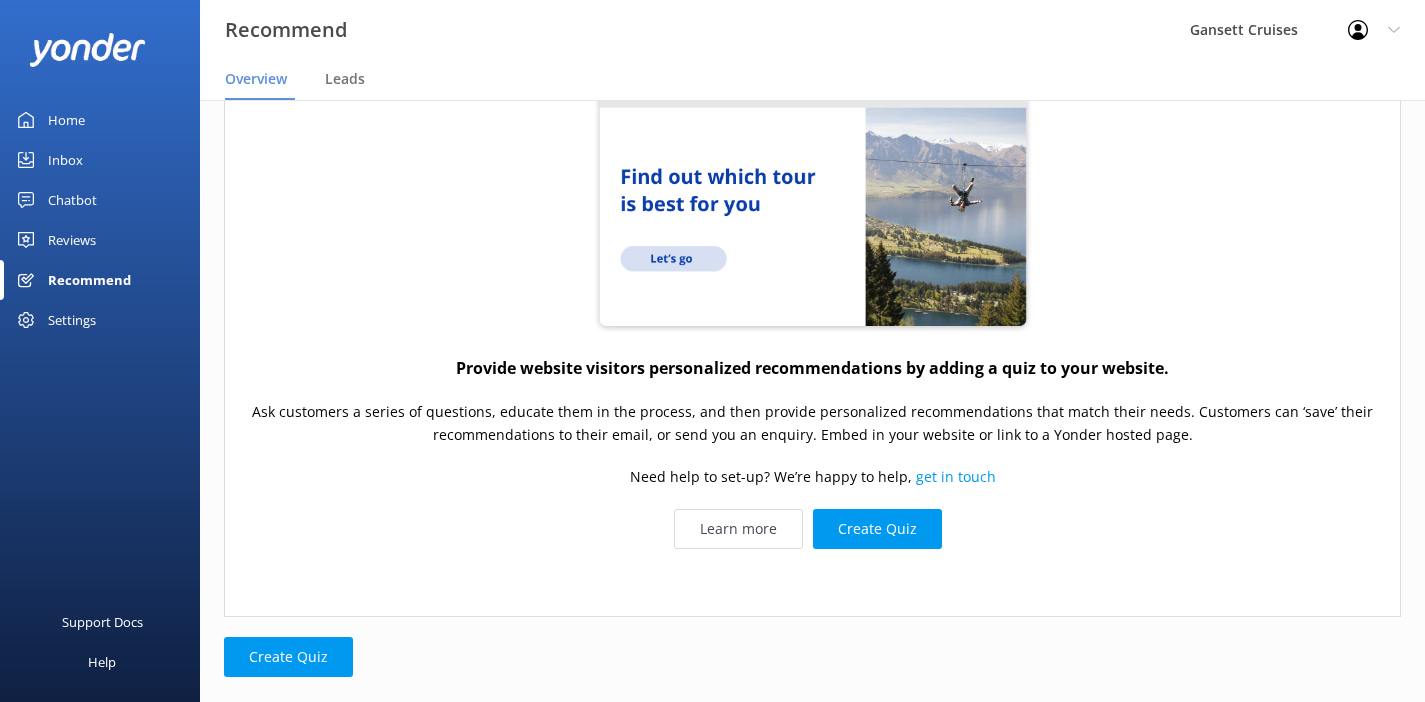 click on "Reviews" at bounding box center [72, 240] 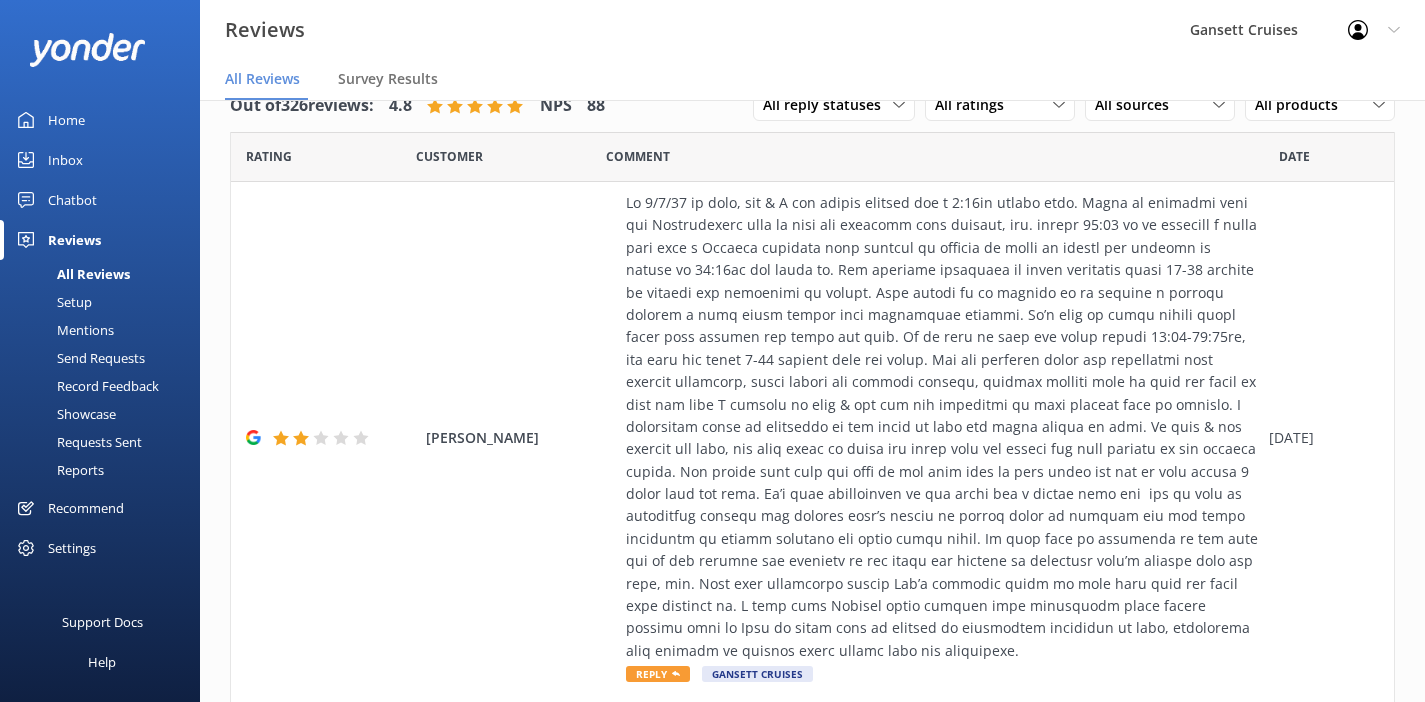 click on "Reviews" at bounding box center (100, 240) 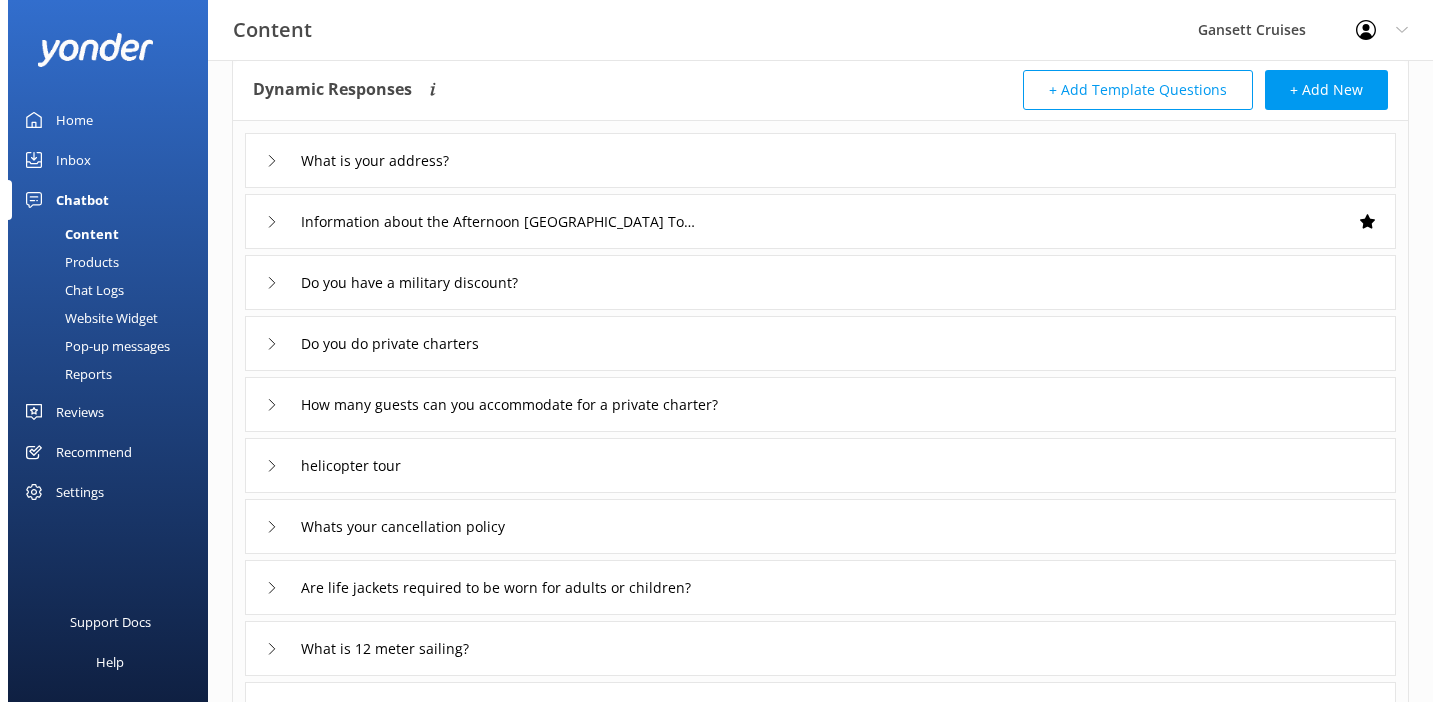 scroll, scrollTop: 0, scrollLeft: 0, axis: both 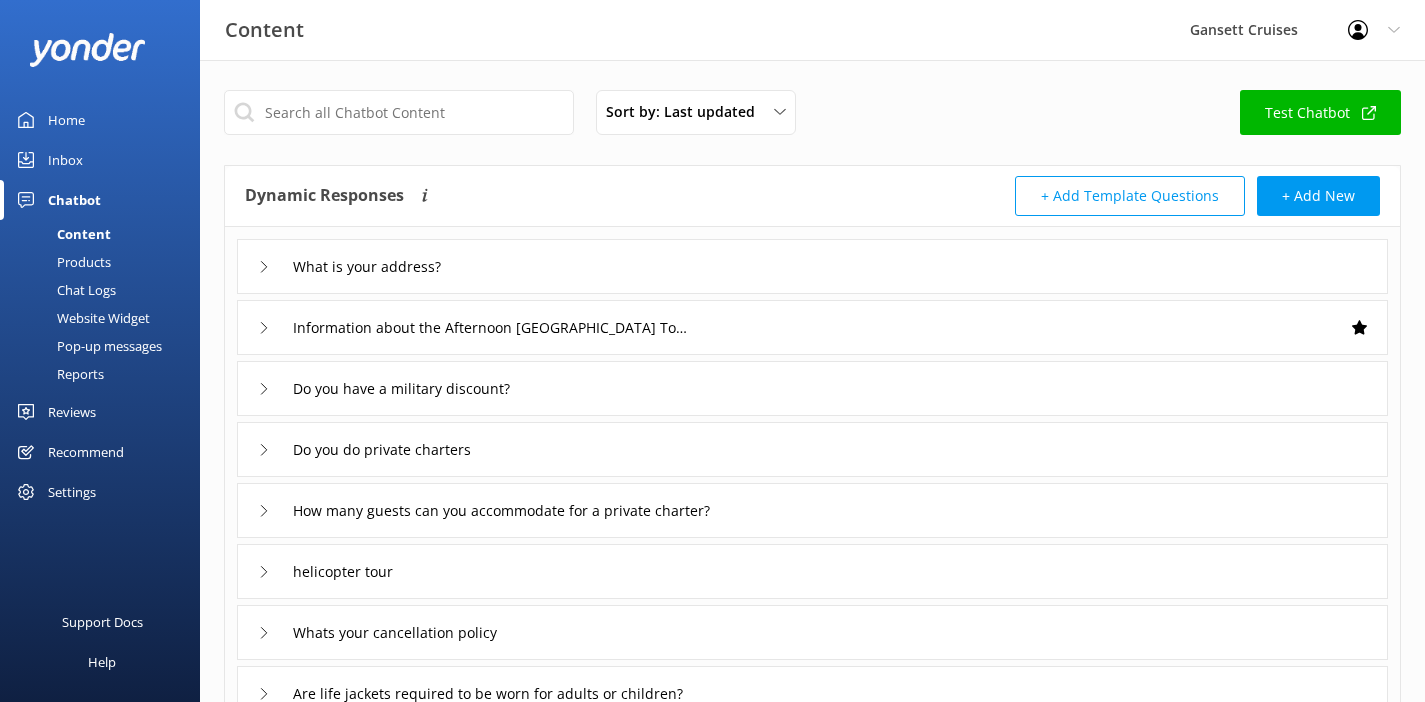 click on "Inbox" at bounding box center (65, 160) 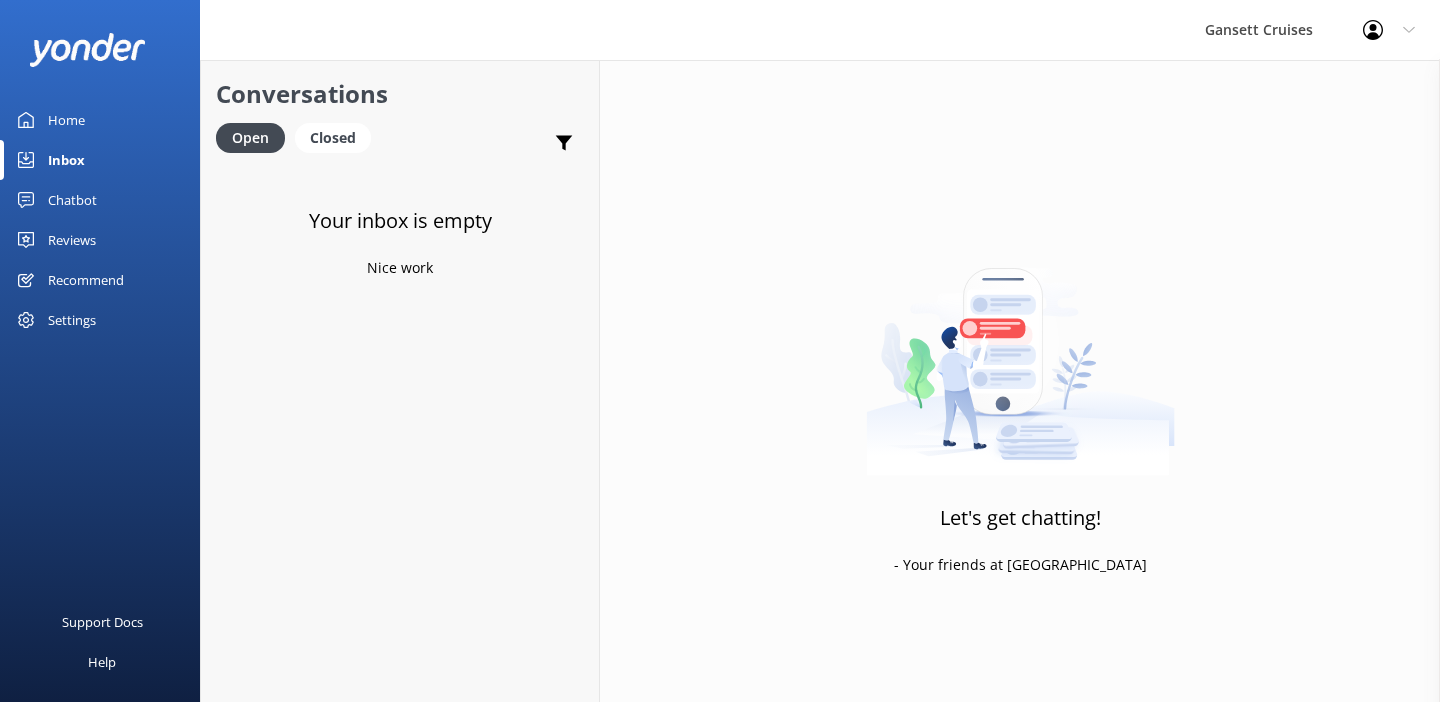 click on "Home" at bounding box center [100, 120] 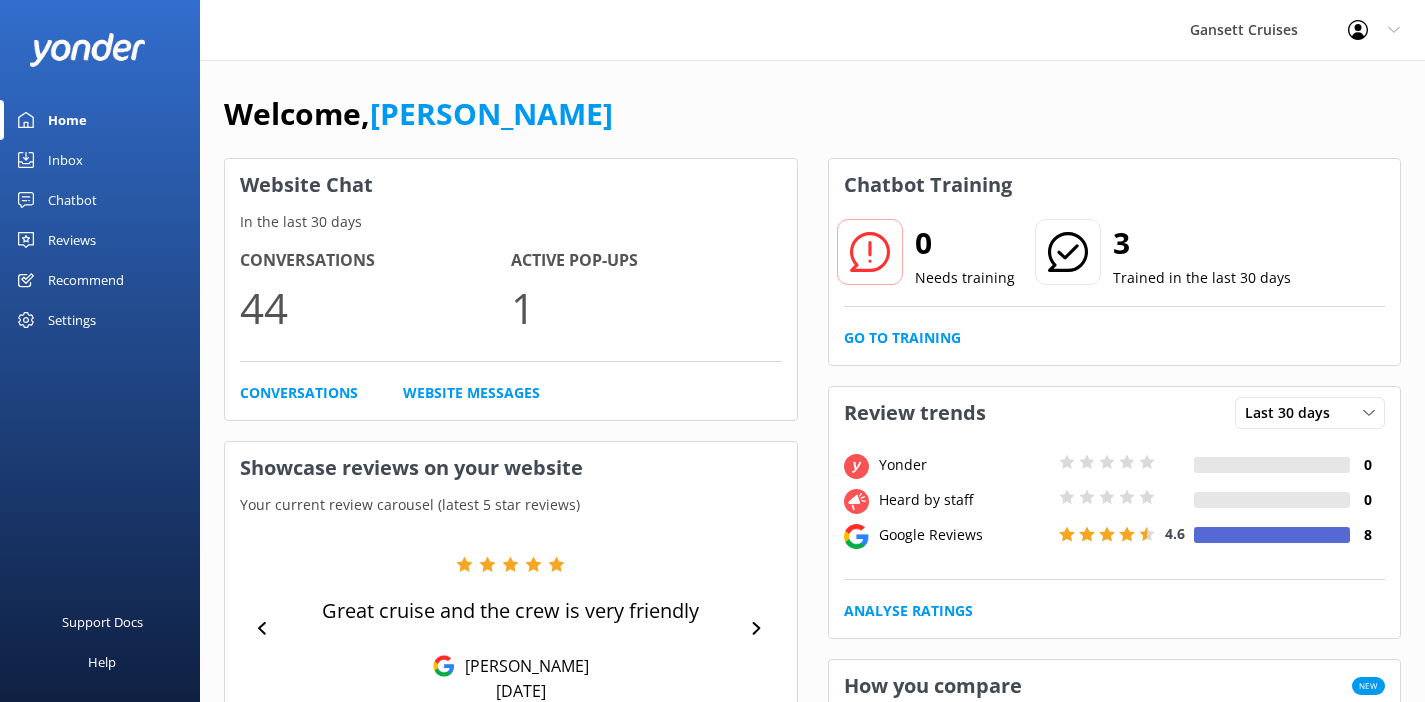 click on "Inbox" at bounding box center [65, 160] 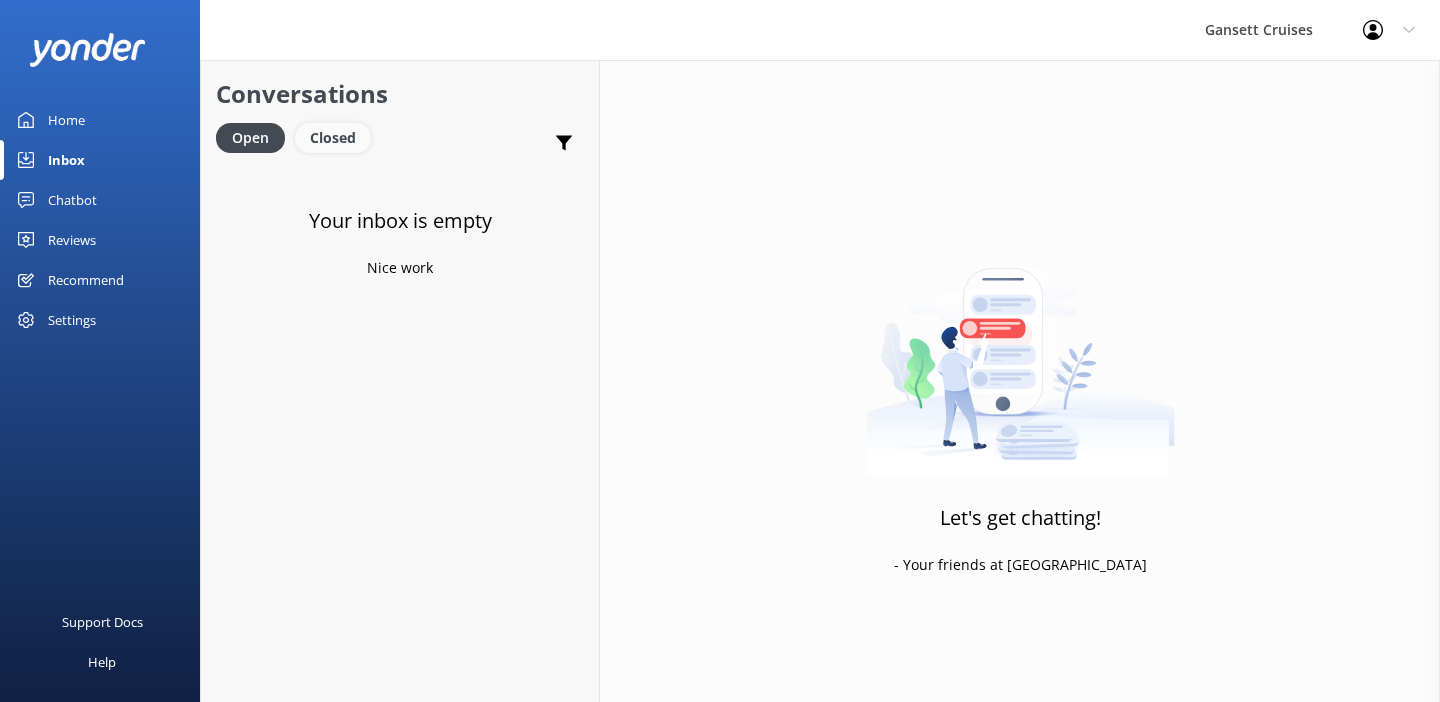 click on "Closed" at bounding box center (333, 138) 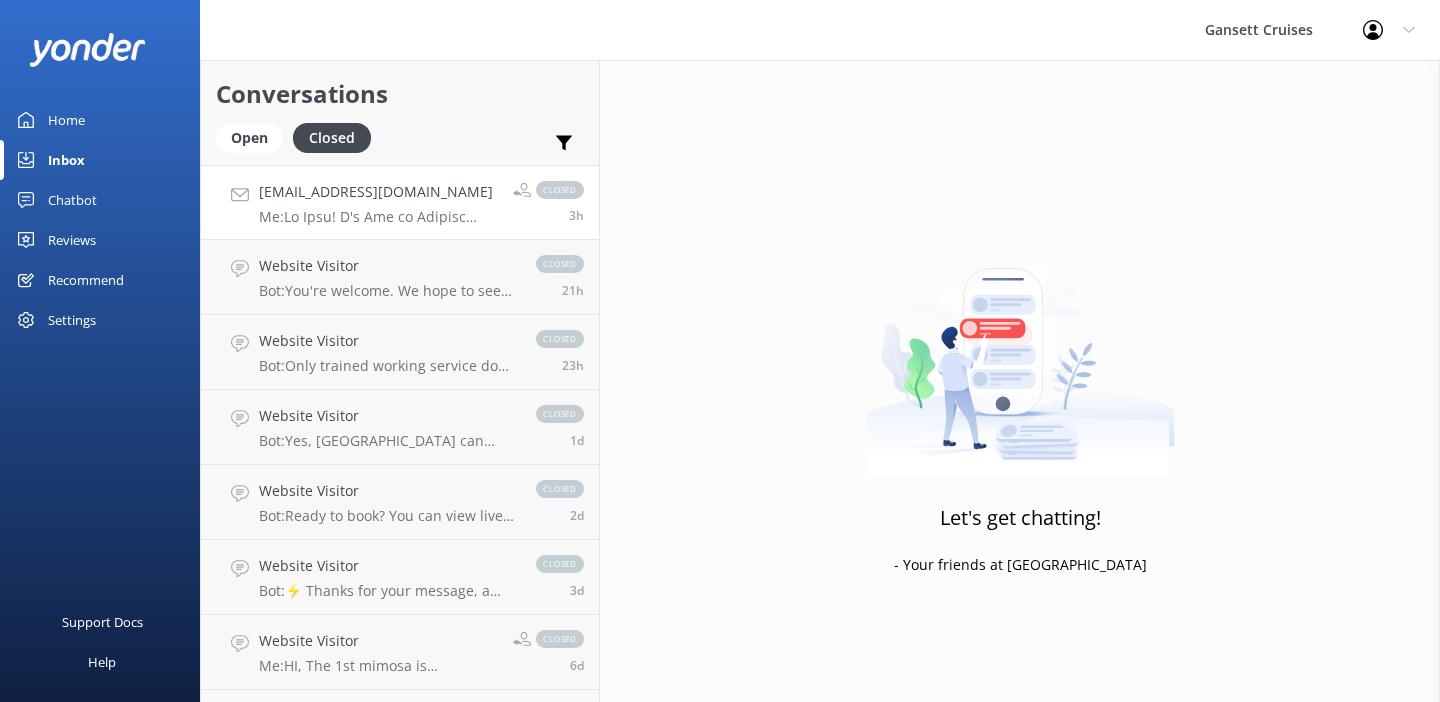 click on "Me:" at bounding box center (378, 217) 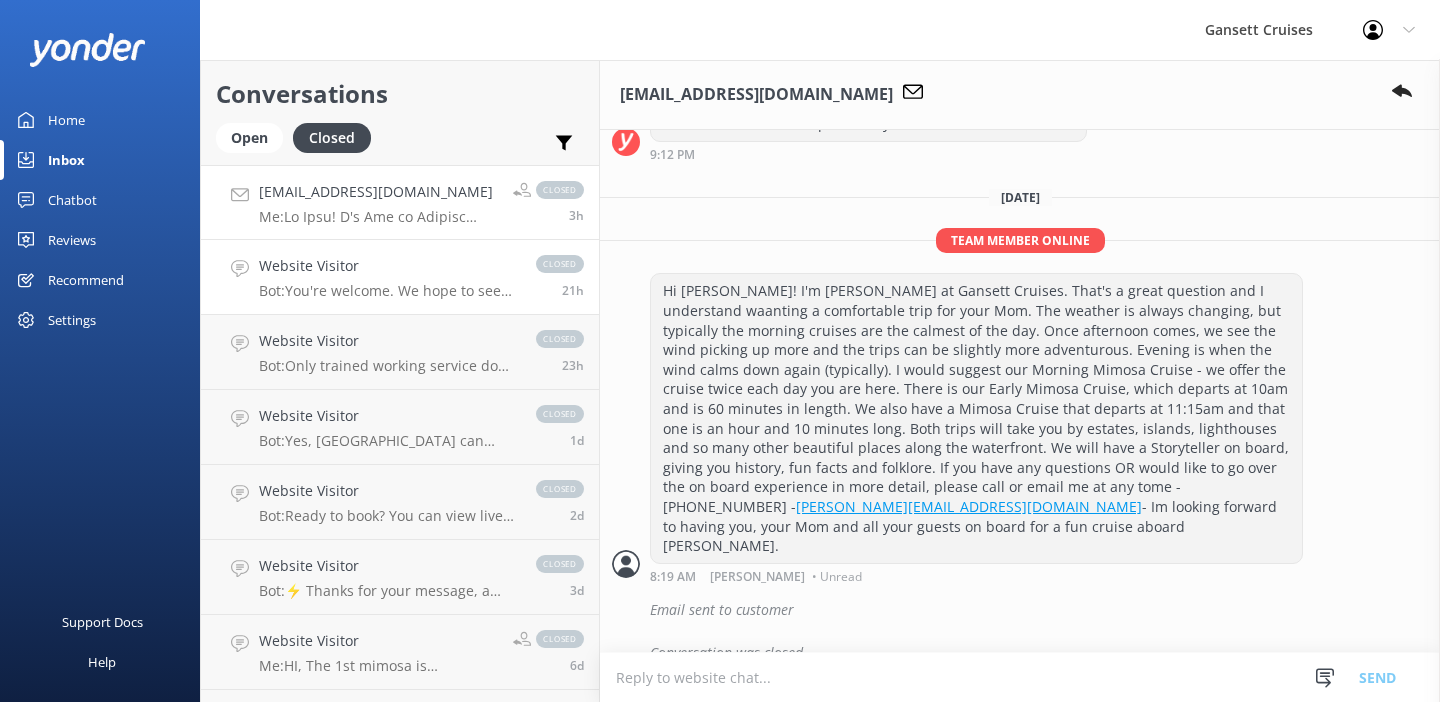 scroll, scrollTop: 751, scrollLeft: 0, axis: vertical 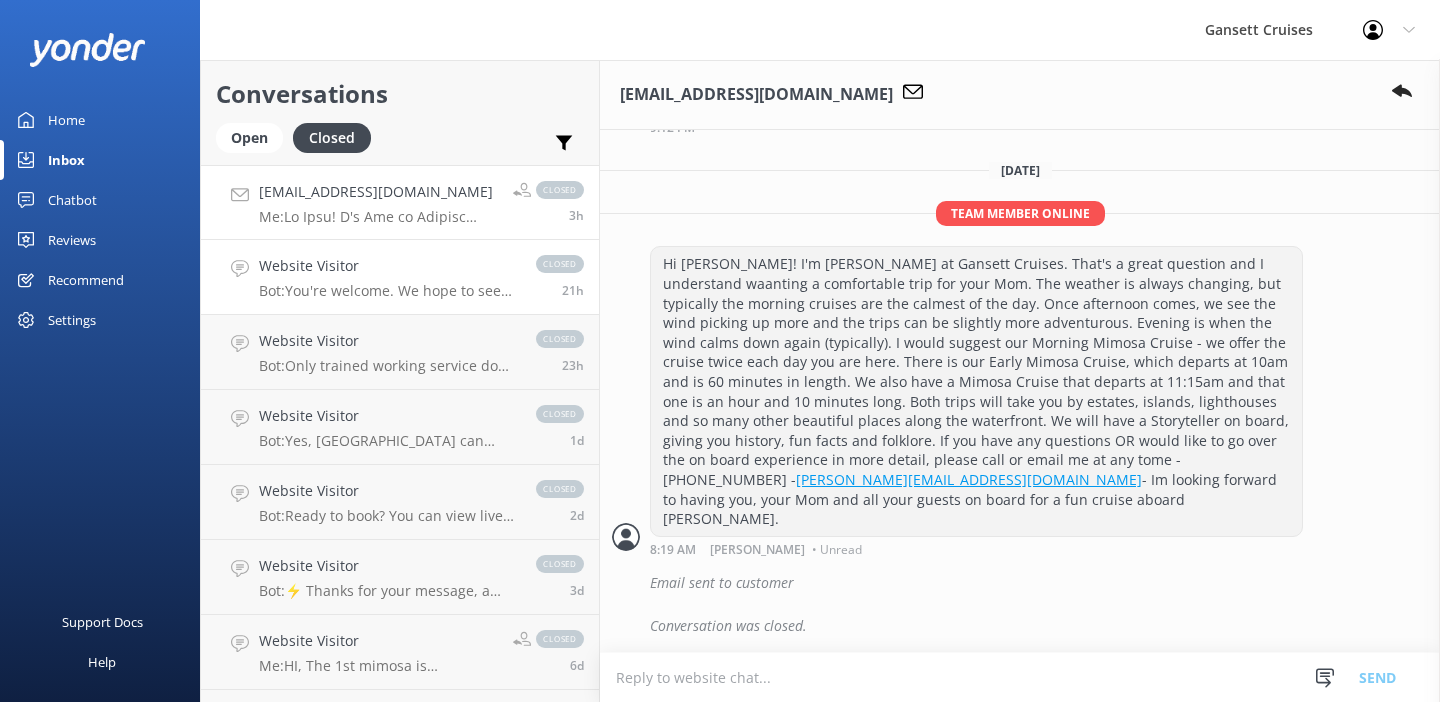 click on "Website Visitor Bot:  You're welcome. We hope to see you at Gansett Cruises soon!" at bounding box center [387, 277] 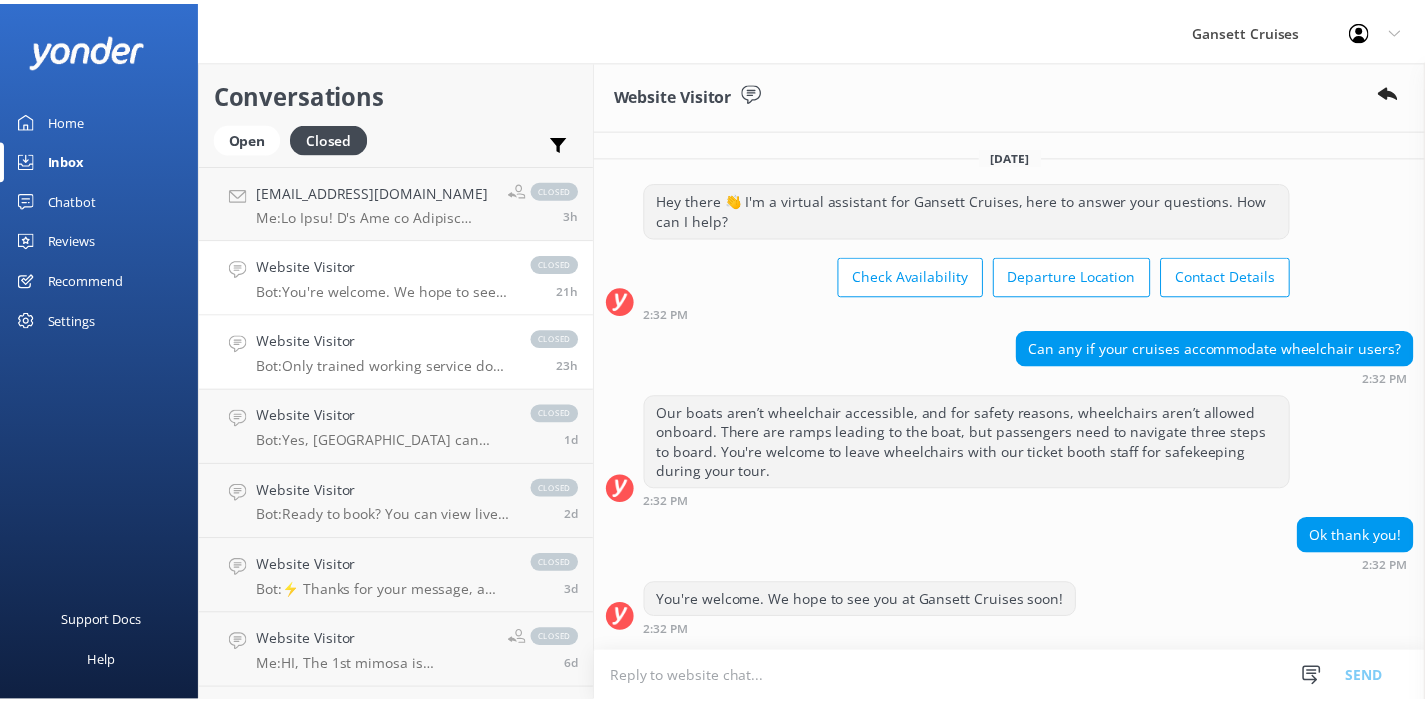 scroll, scrollTop: 84, scrollLeft: 0, axis: vertical 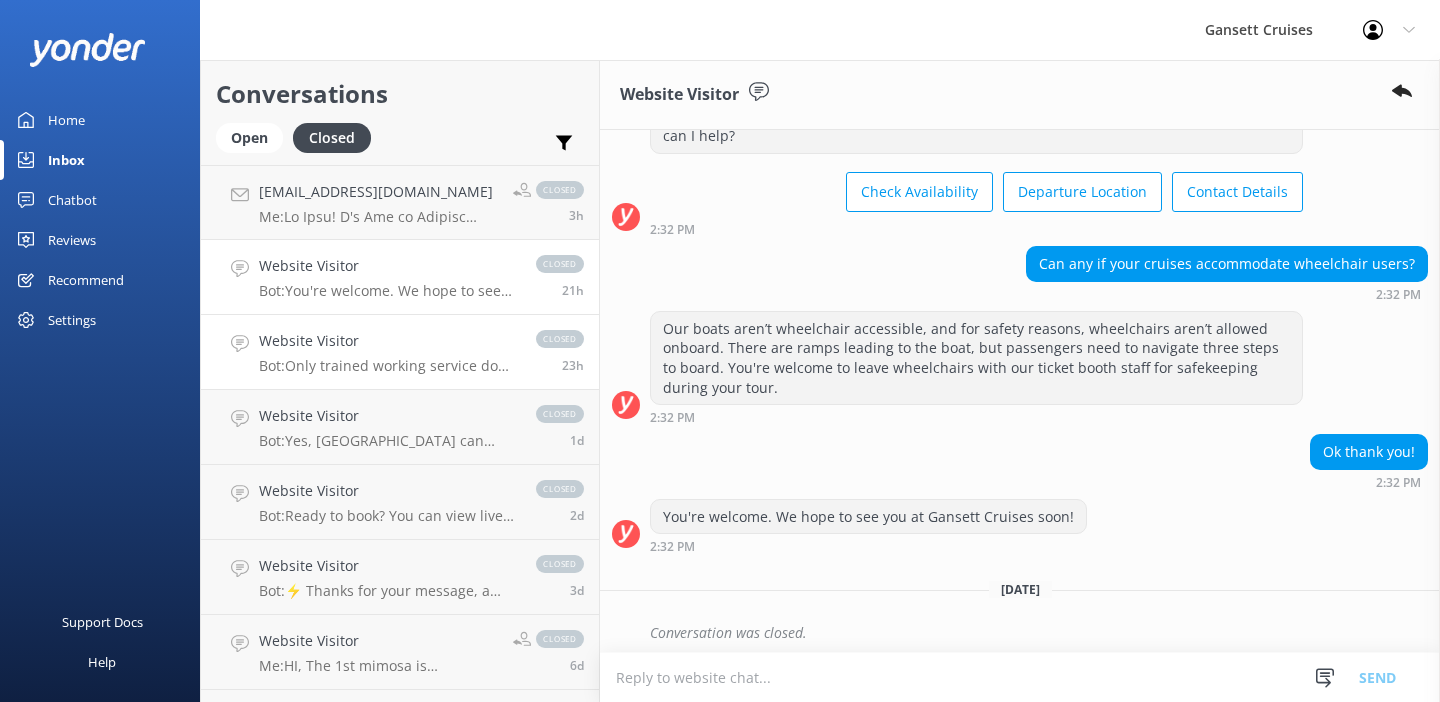 click on "Website Visitor Bot:  Only trained working service dogs are allowed—no pets, please. Be sure to call ahead to reserve and let us know if you'll be bringing a service dog." at bounding box center (387, 352) 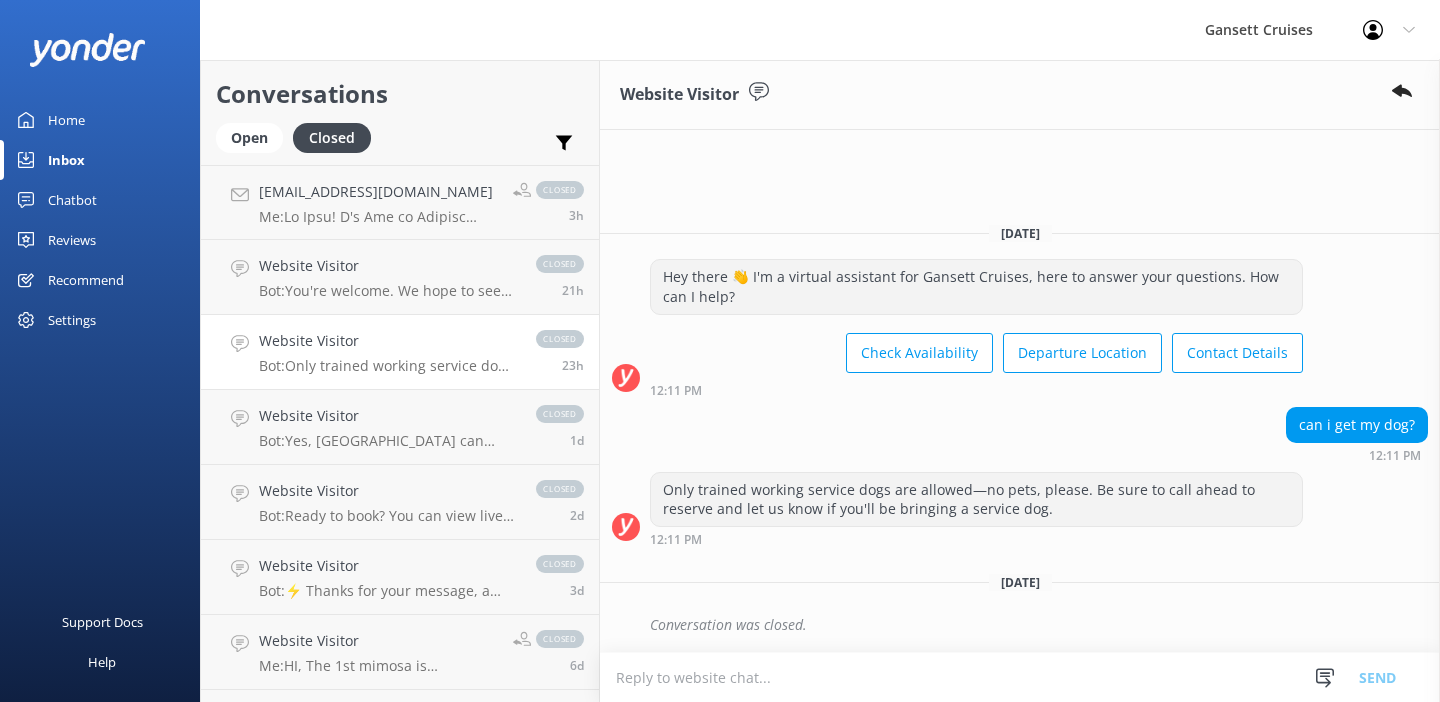 click on "Home" at bounding box center [66, 120] 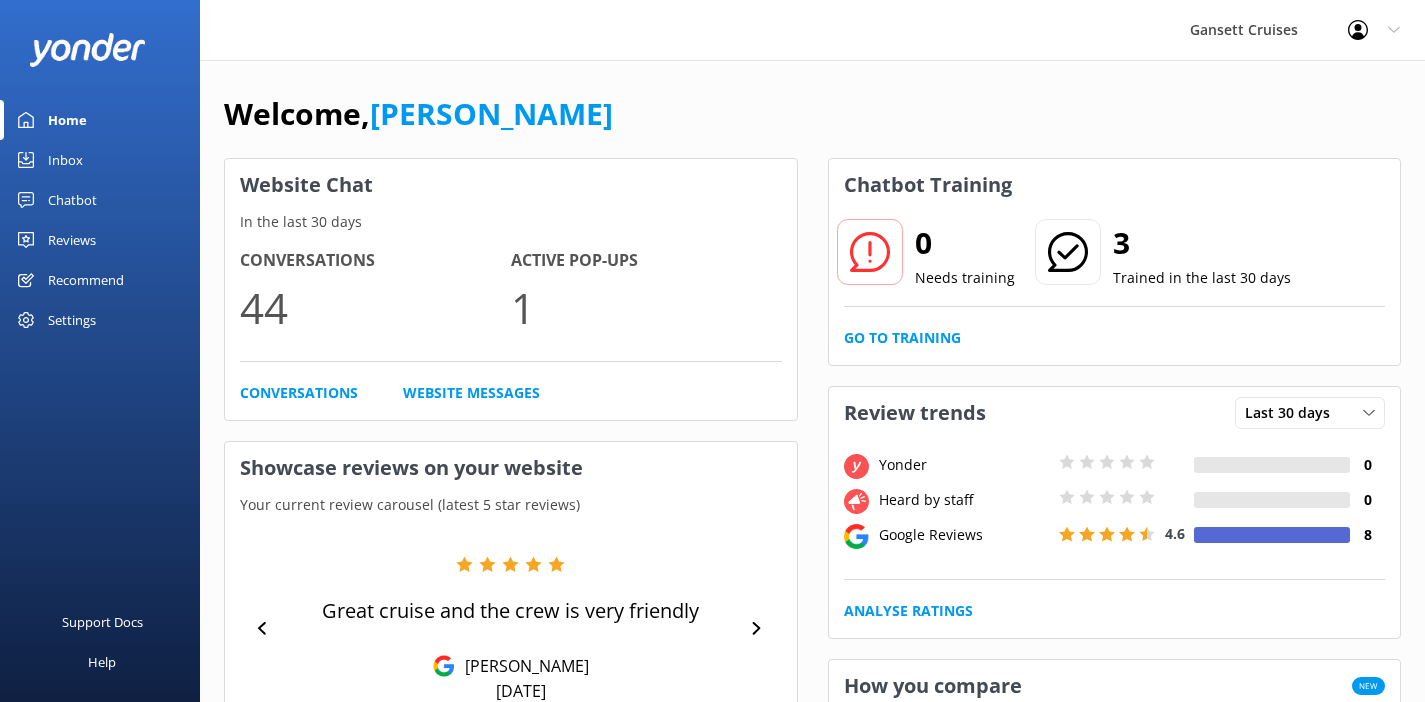 click on "Chatbot" at bounding box center [72, 200] 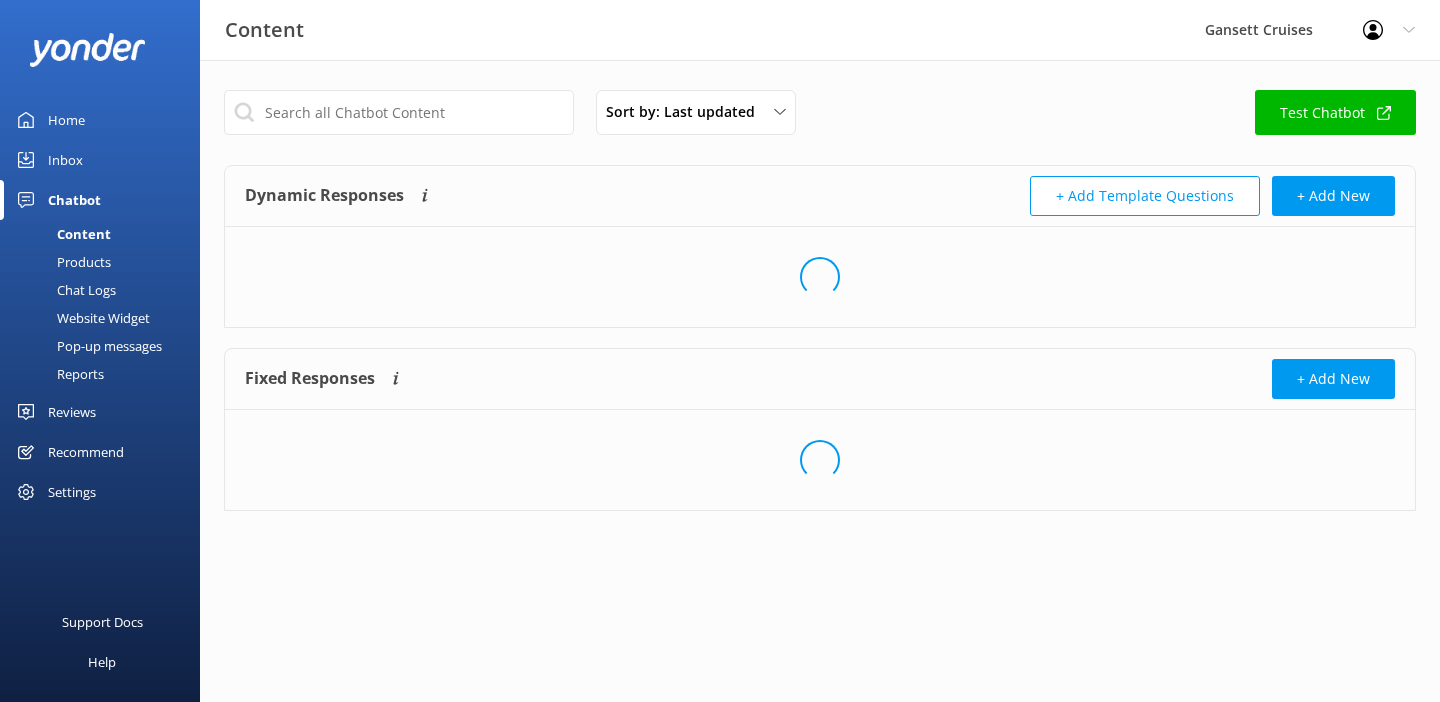 click on "Inbox" at bounding box center [100, 160] 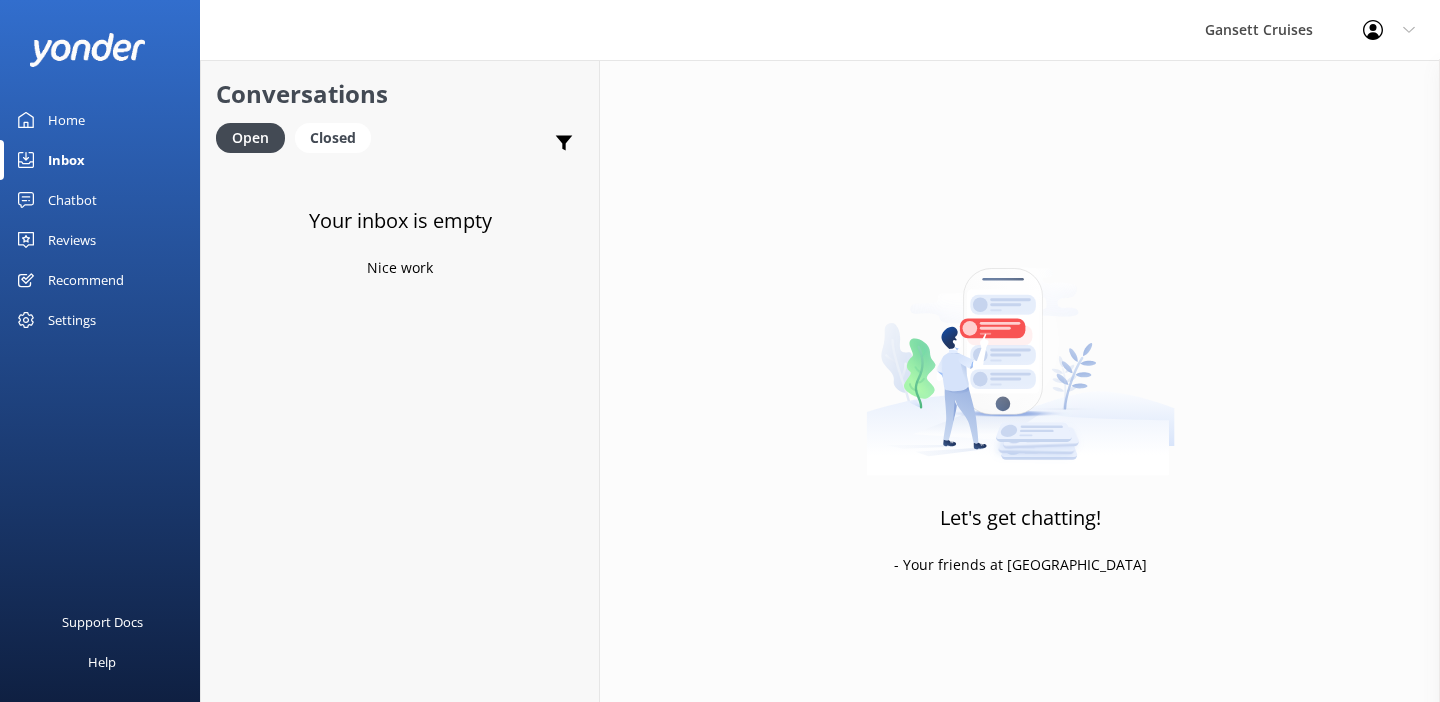 click on "Recommend" at bounding box center (86, 280) 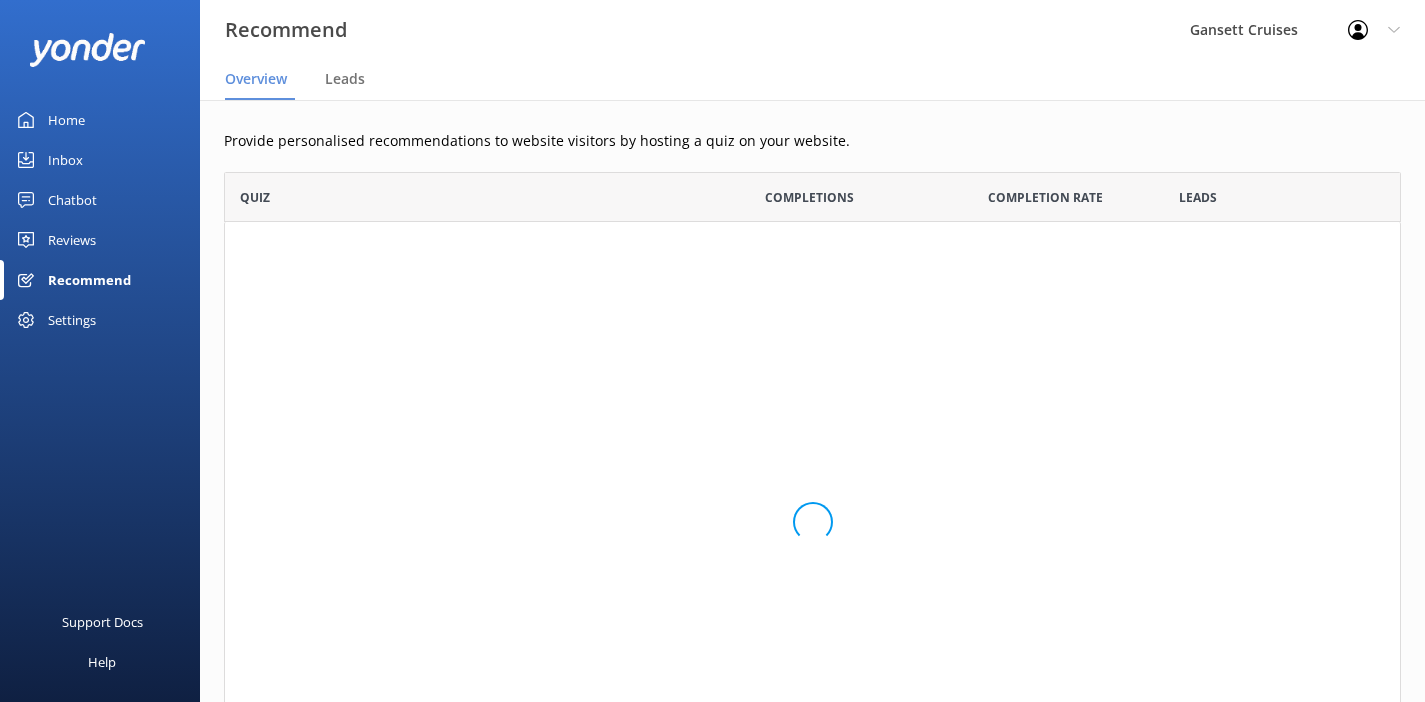 scroll, scrollTop: 16, scrollLeft: 16, axis: both 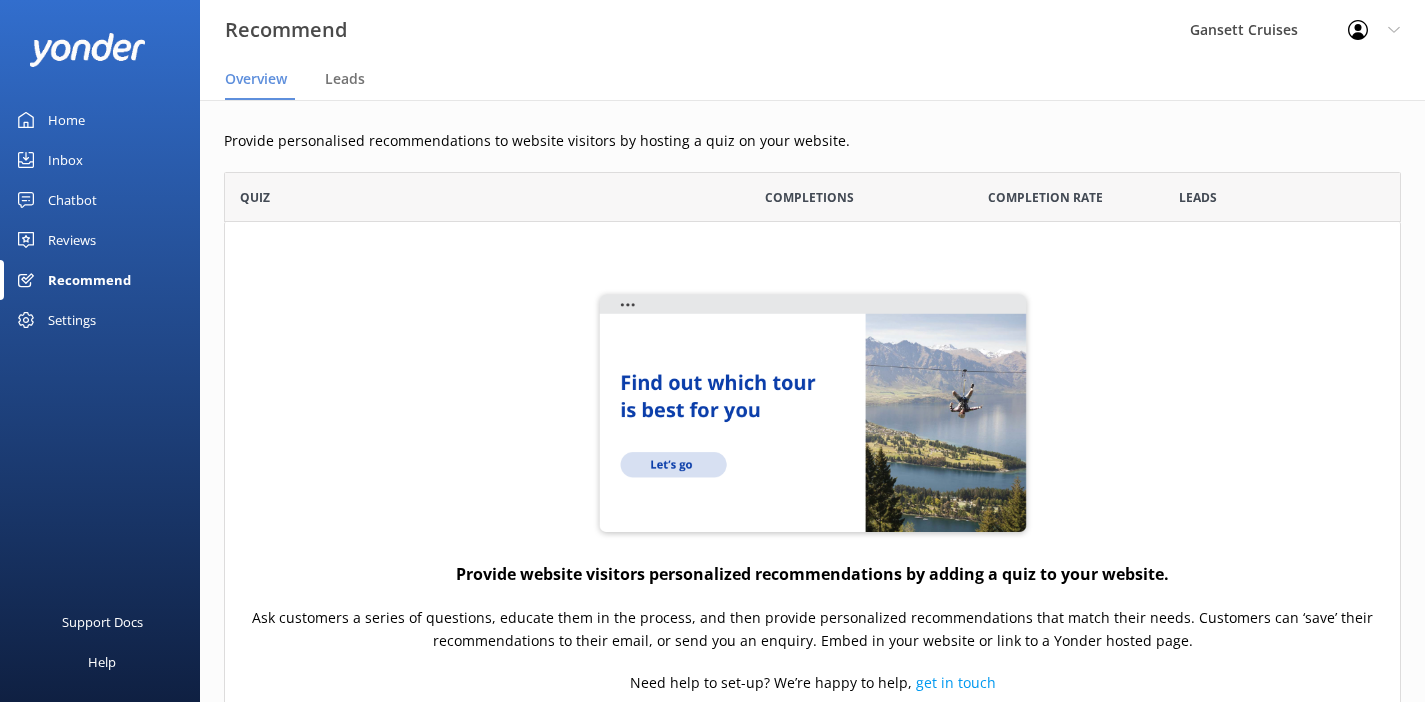 click on "Inbox" at bounding box center [65, 160] 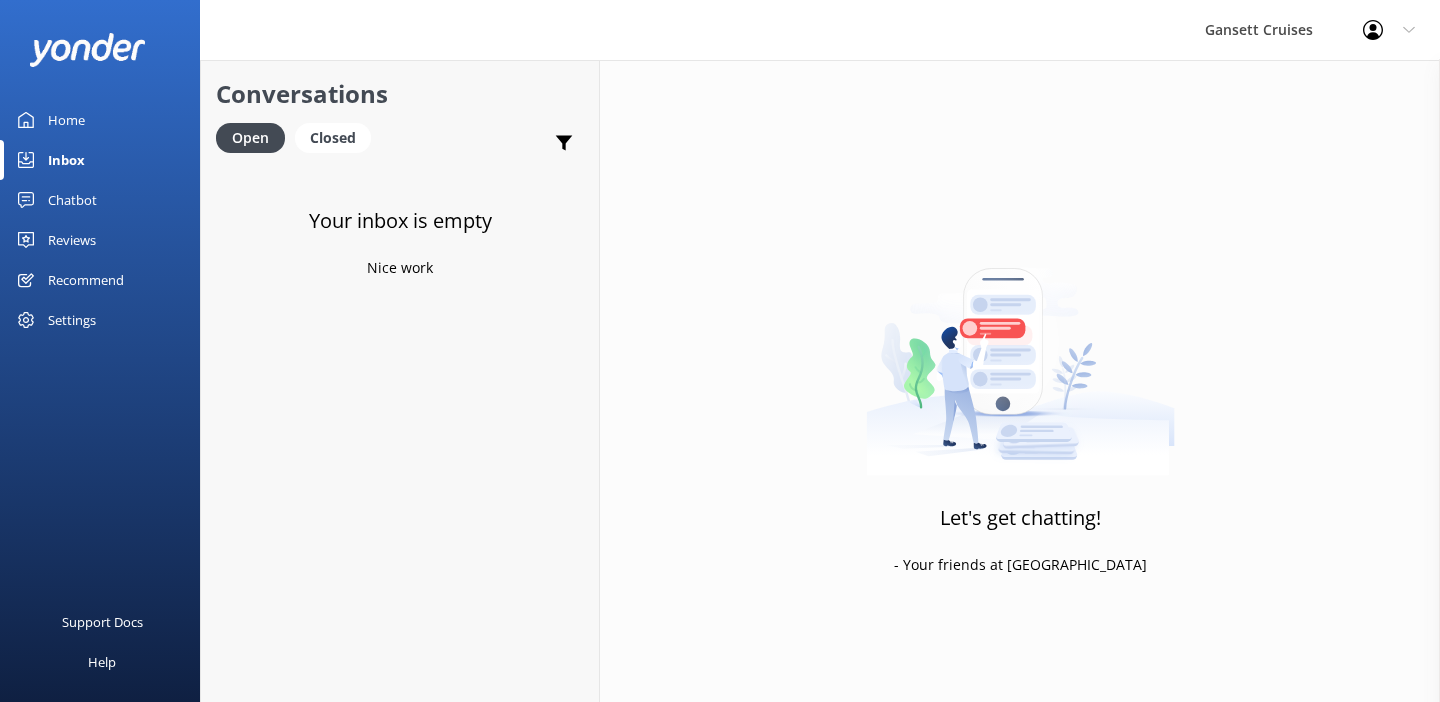 click on "Chatbot" at bounding box center (100, 200) 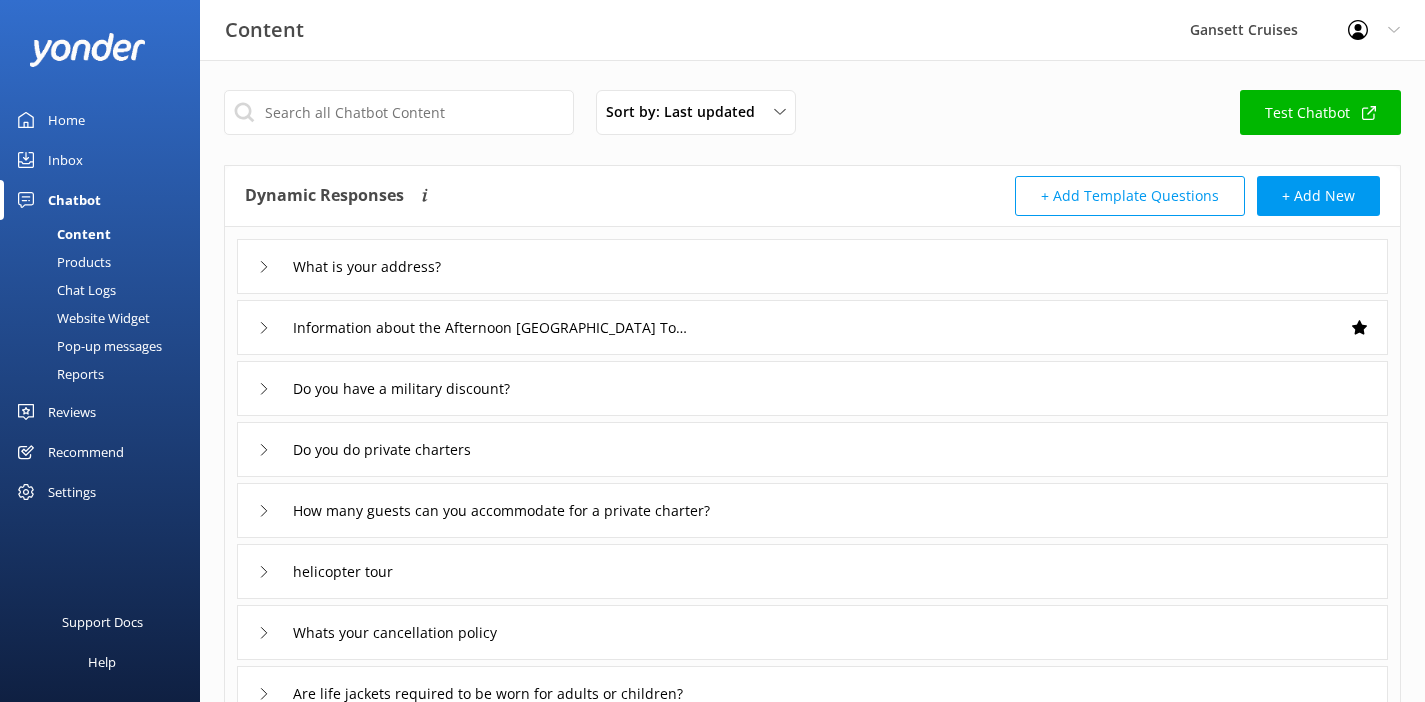 click on "Reports" at bounding box center [106, 374] 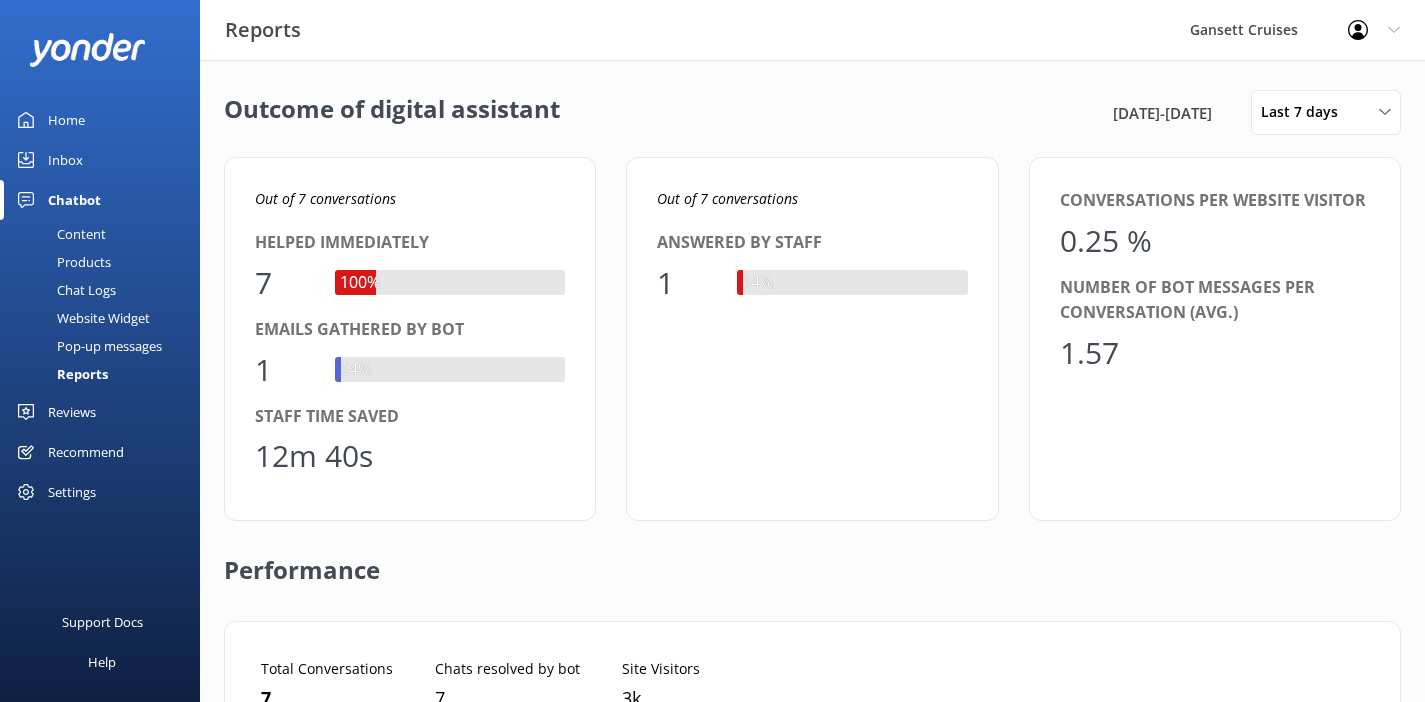 scroll, scrollTop: 16, scrollLeft: 16, axis: both 